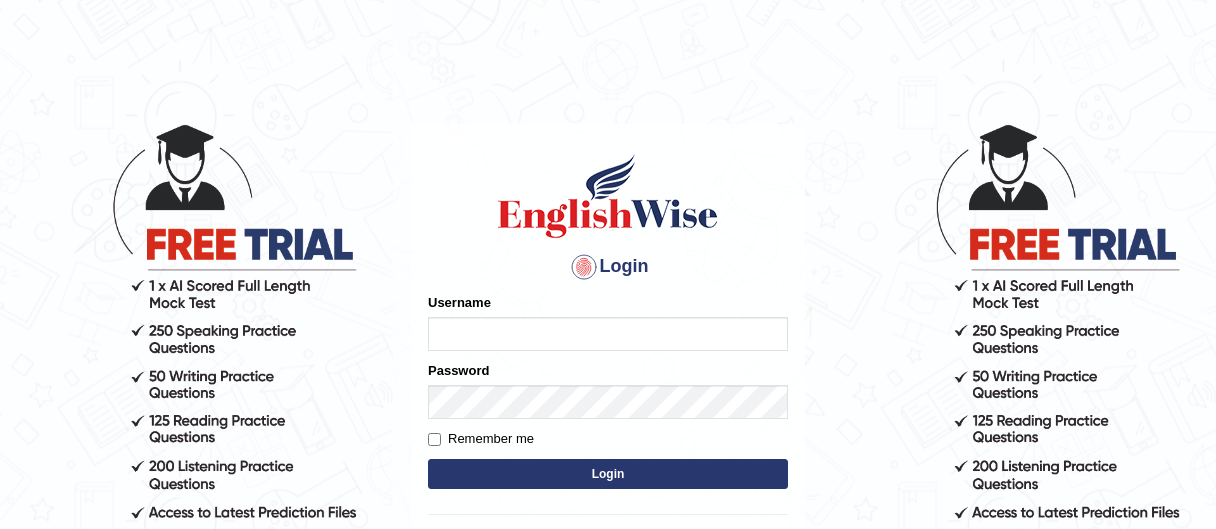 scroll, scrollTop: 0, scrollLeft: 0, axis: both 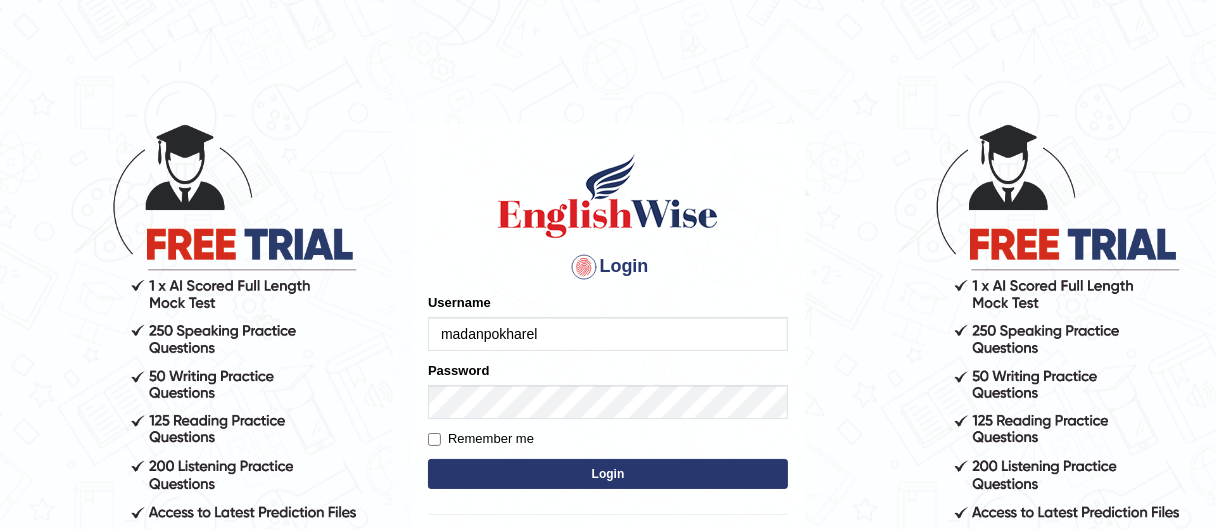 click on "madanpokharel" at bounding box center [608, 334] 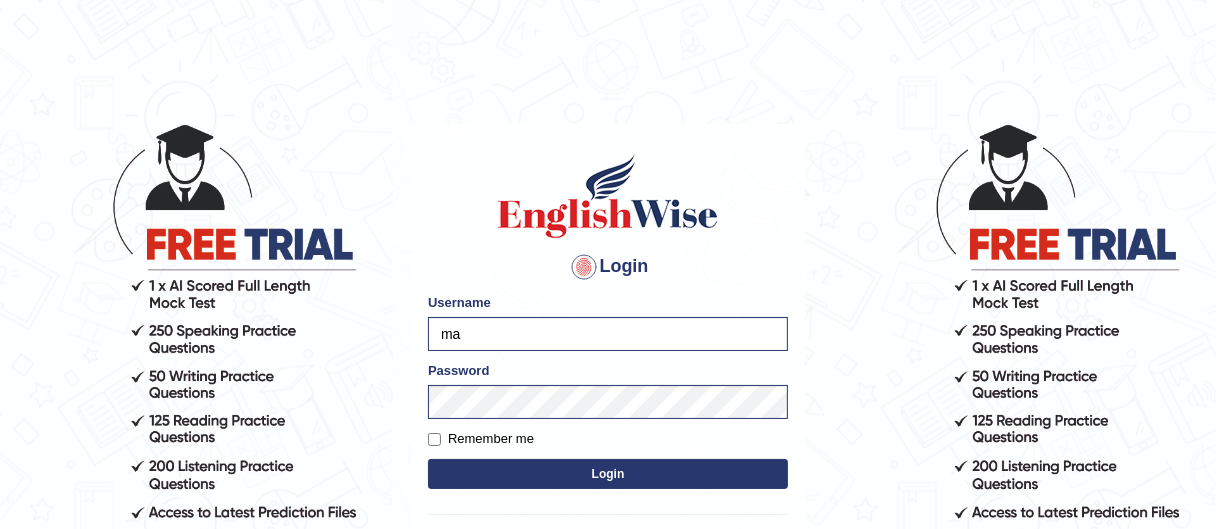 type on "m" 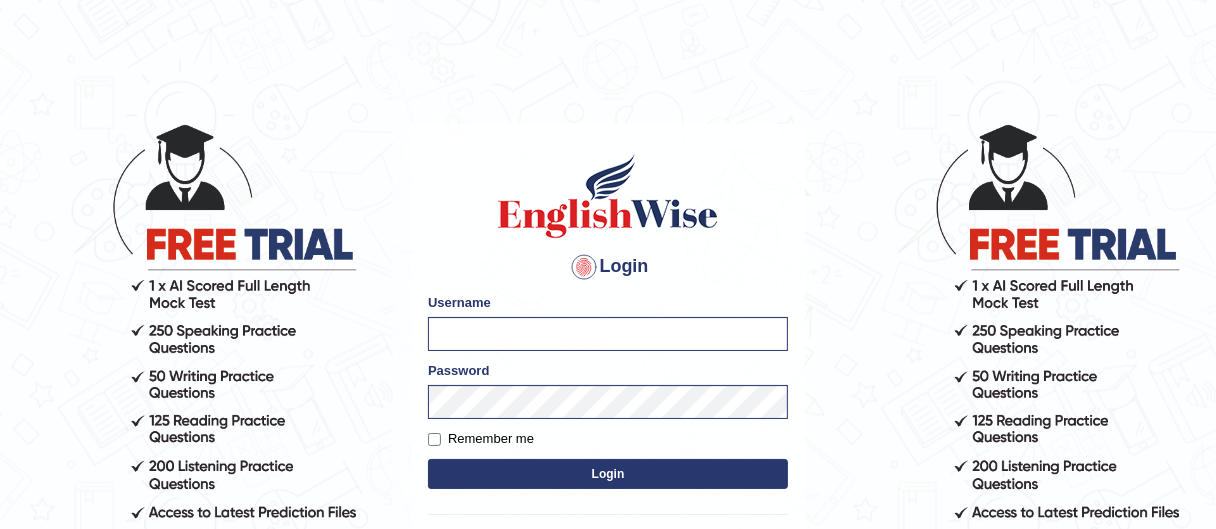 click on "Username" at bounding box center [608, 334] 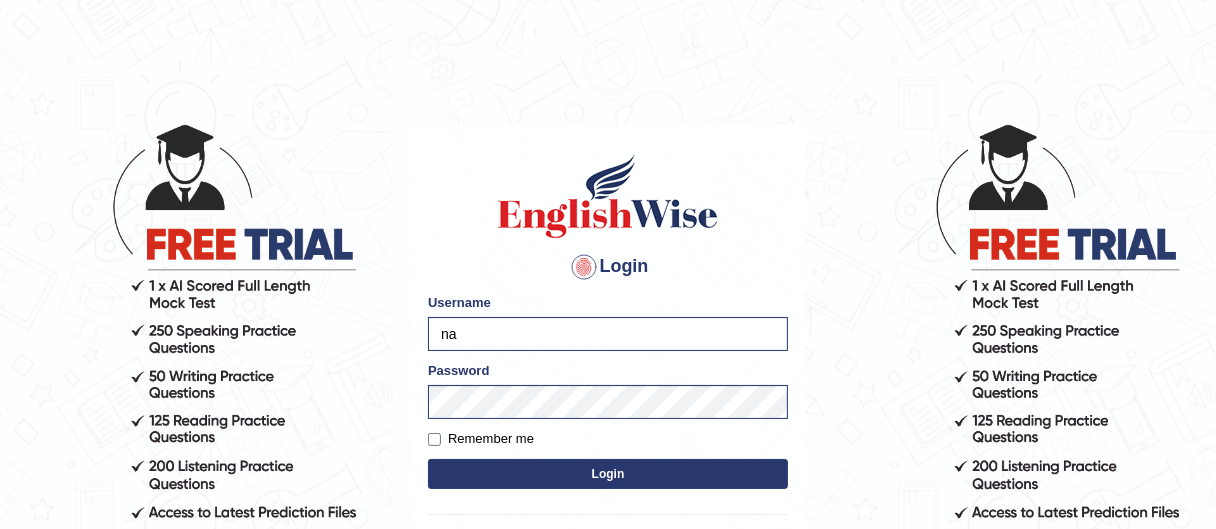 type on "nawoda" 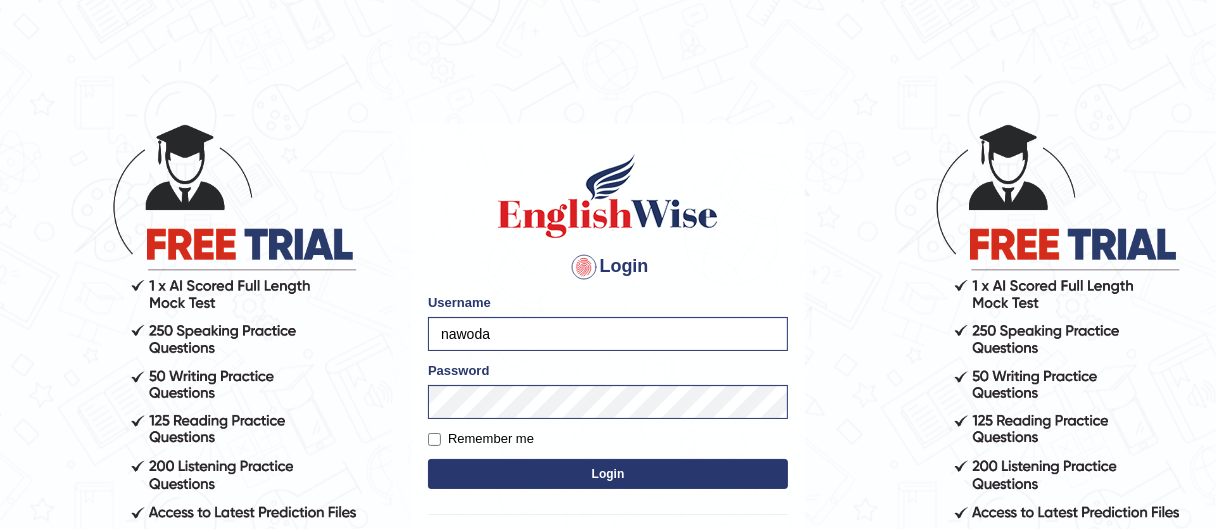 drag, startPoint x: 542, startPoint y: 324, endPoint x: 364, endPoint y: 355, distance: 180.67928 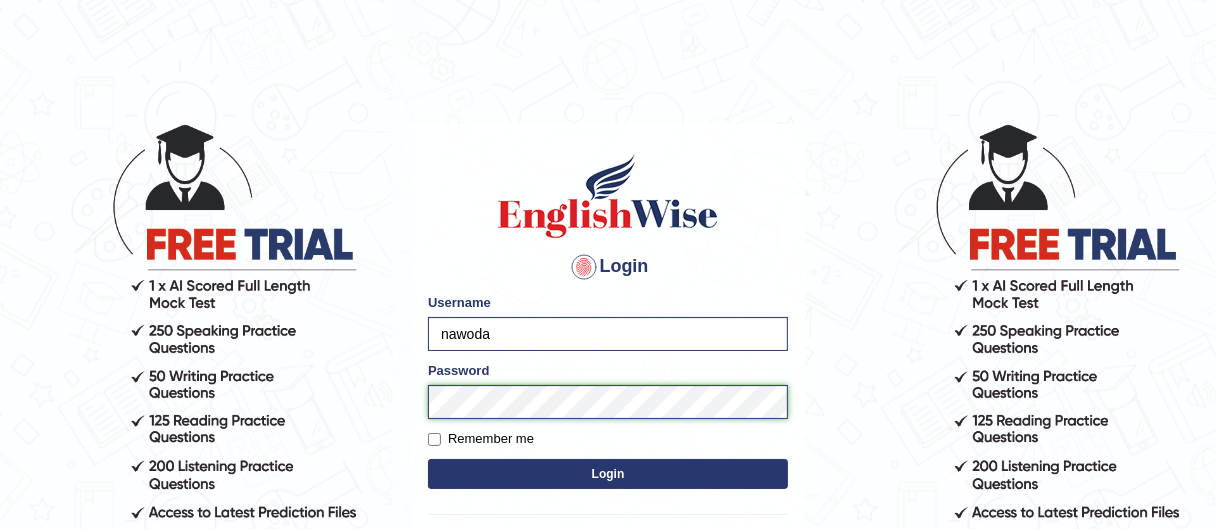 click on "Login
Please fix the following errors:
Username
nawoda
Password
Remember me
Login
Don't have an account?
Create an account
Forgot Password
2025 ©  English Wise.  All Rights Reserved  Back to English Wise" at bounding box center [608, 325] 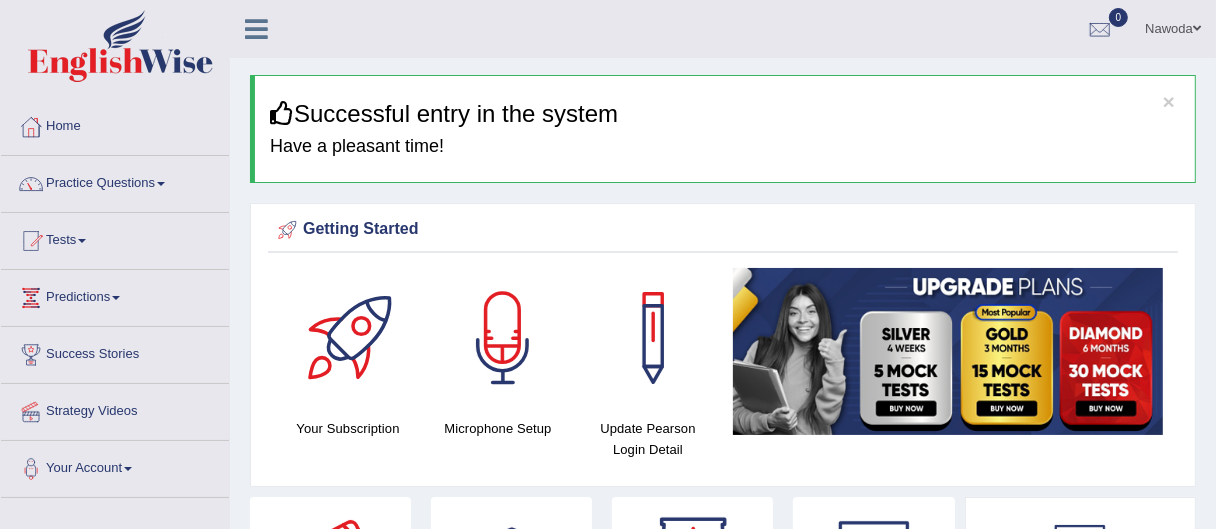 scroll, scrollTop: 805, scrollLeft: 0, axis: vertical 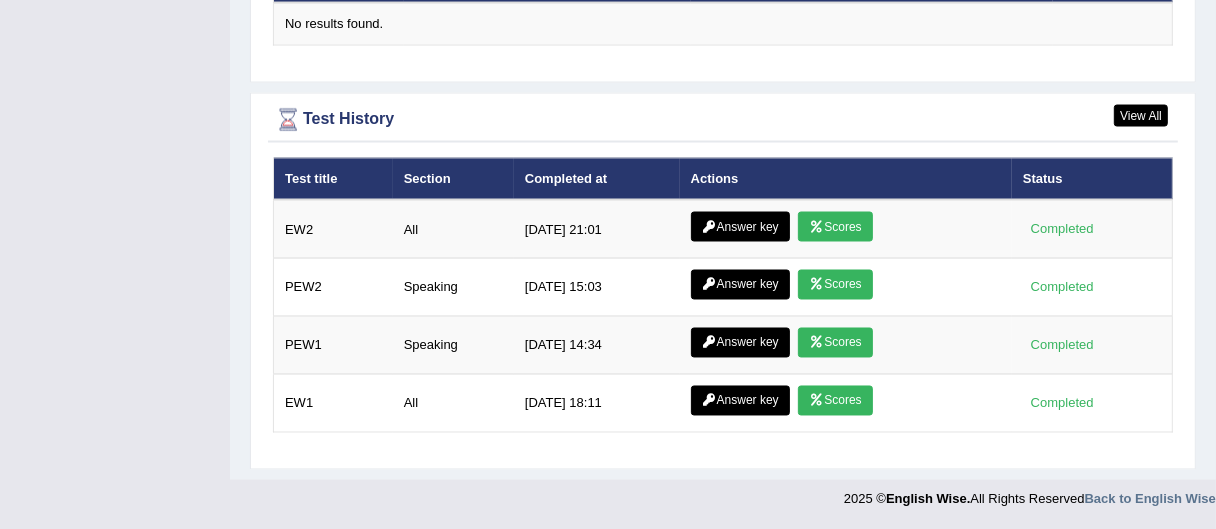 drag, startPoint x: 1228, startPoint y: 33, endPoint x: 1229, endPoint y: 449, distance: 416.0012 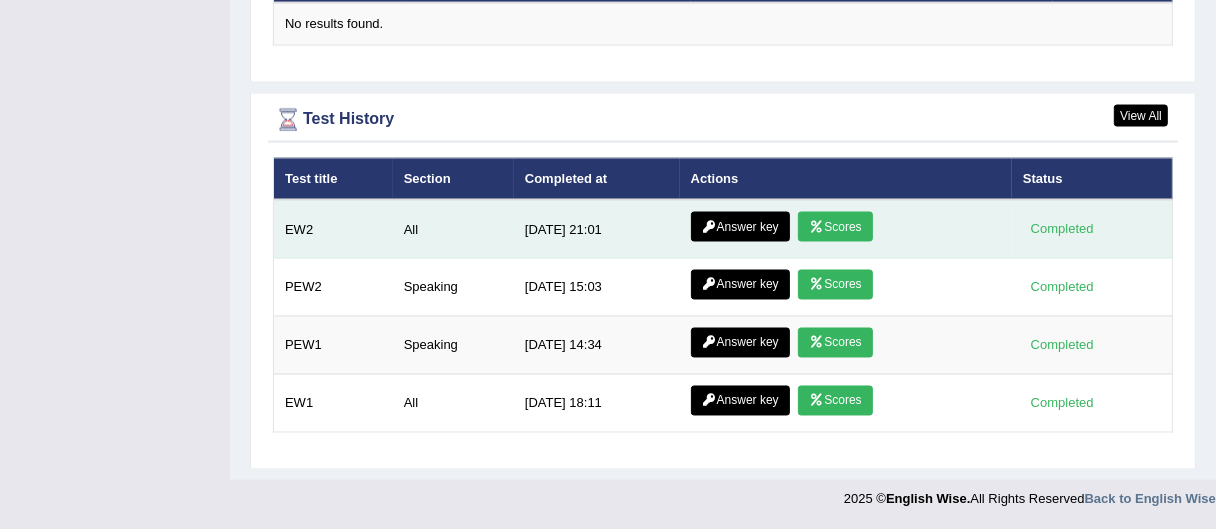 click at bounding box center [816, 227] 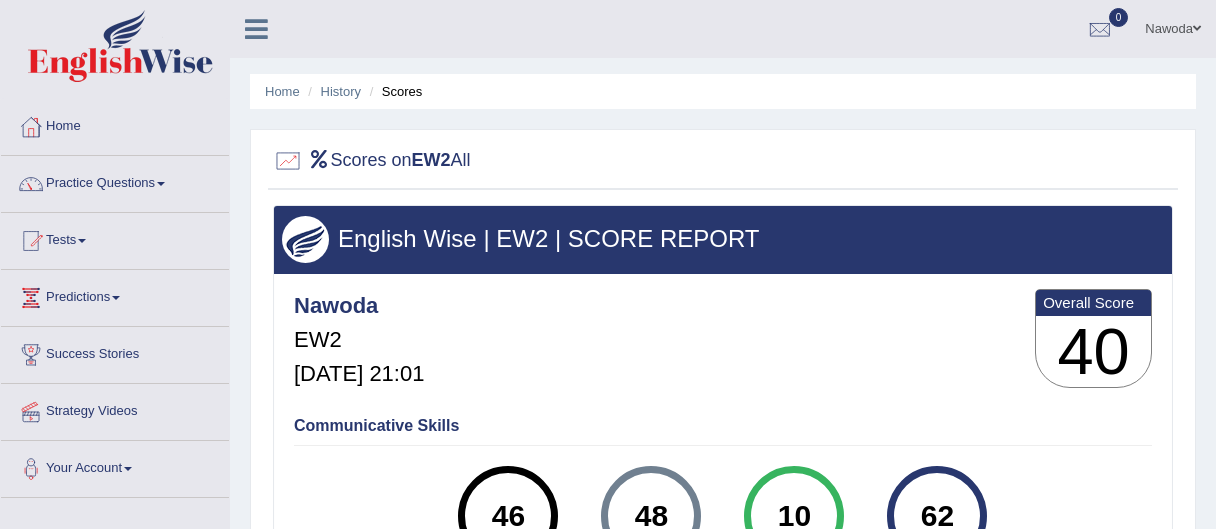 scroll, scrollTop: 0, scrollLeft: 0, axis: both 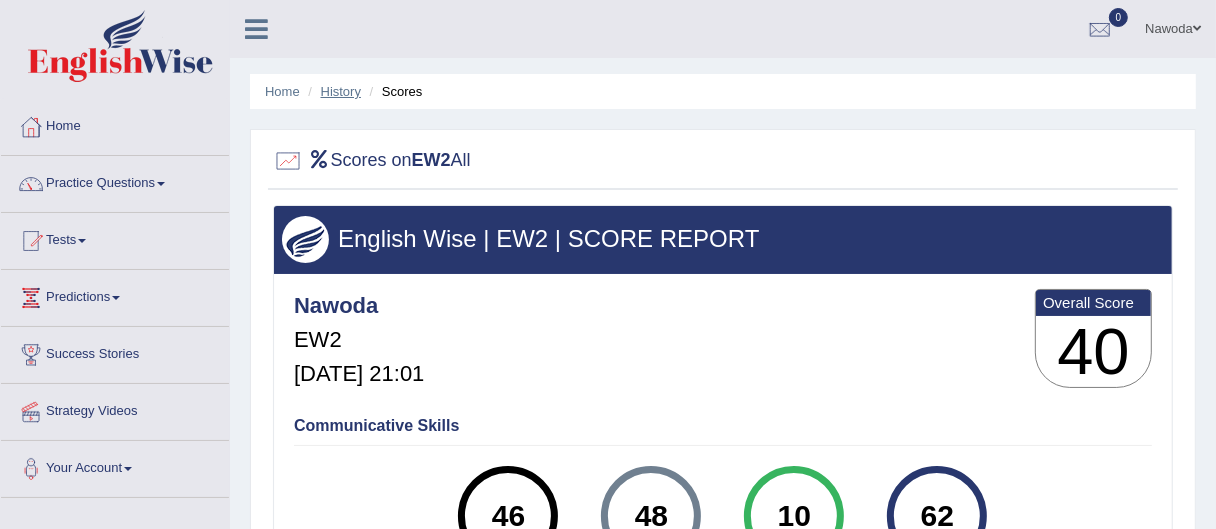 click on "History" at bounding box center (341, 91) 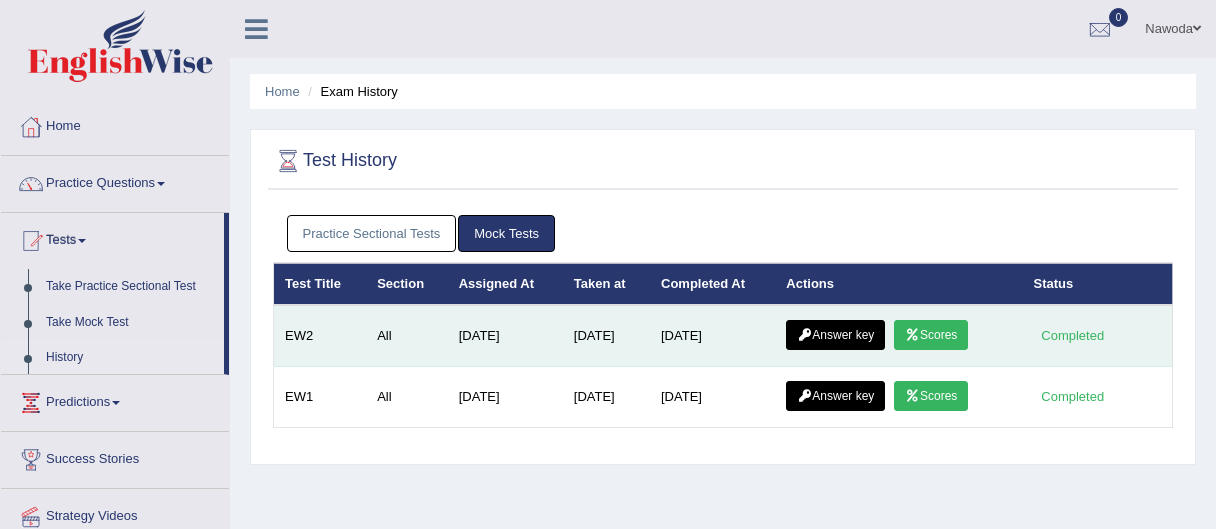 scroll, scrollTop: 0, scrollLeft: 0, axis: both 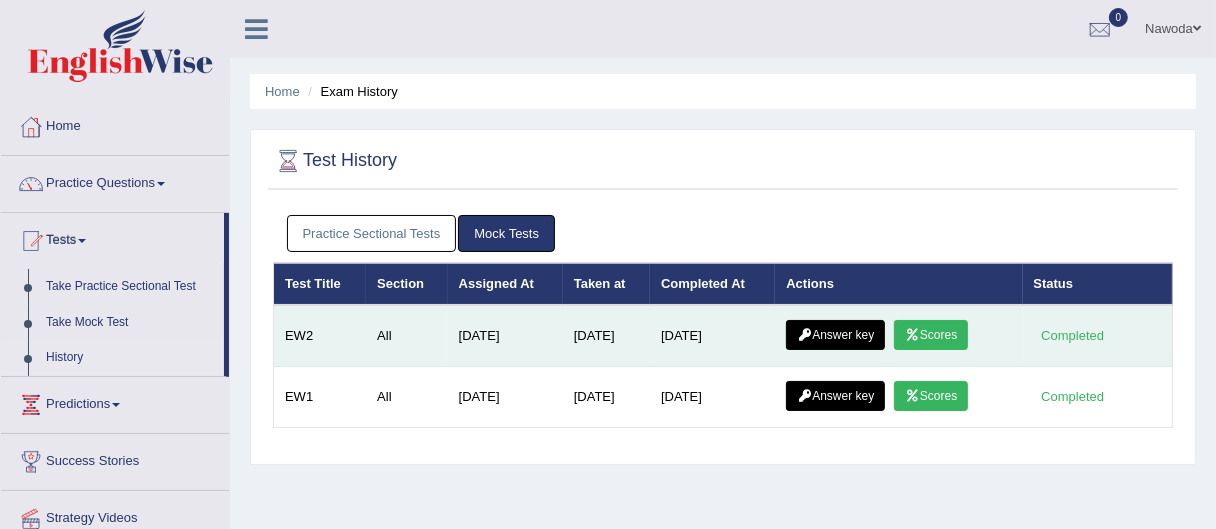 click on "Answer key" at bounding box center (835, 335) 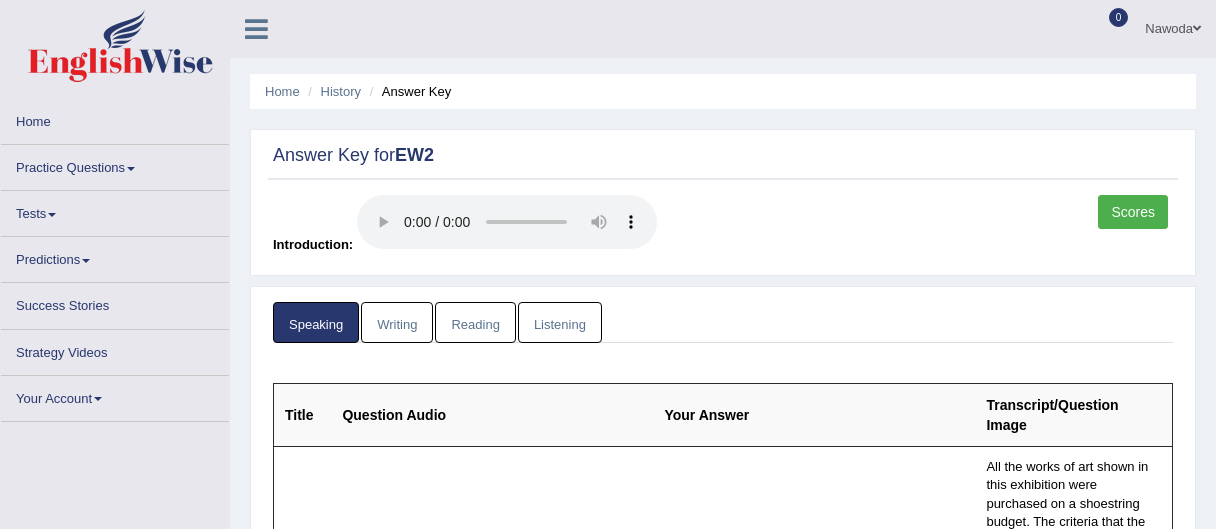 scroll, scrollTop: 0, scrollLeft: 0, axis: both 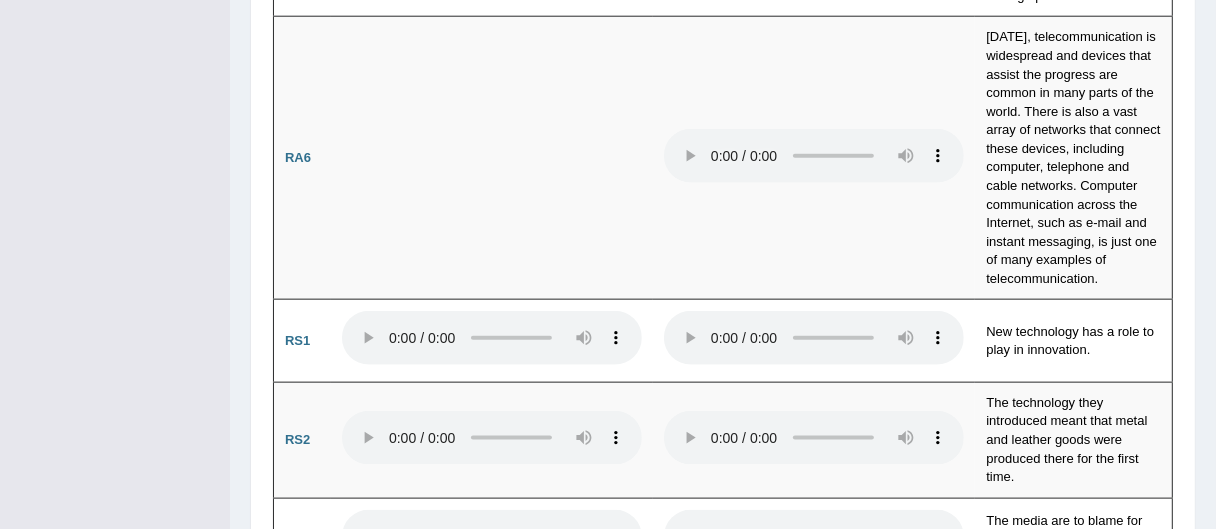 drag, startPoint x: 1227, startPoint y: 36, endPoint x: 1229, endPoint y: 200, distance: 164.01219 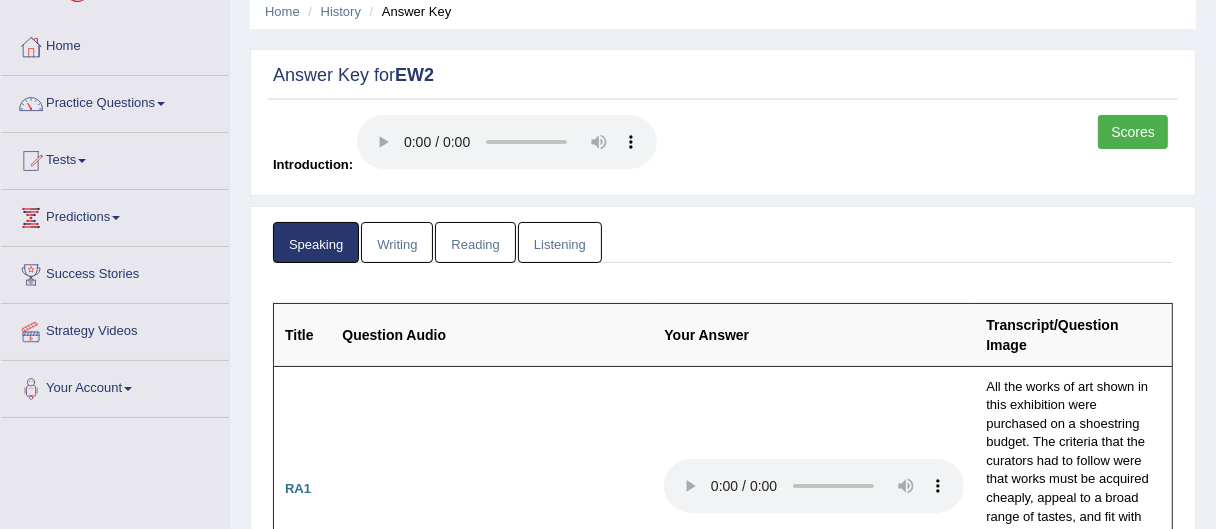 scroll, scrollTop: 0, scrollLeft: 0, axis: both 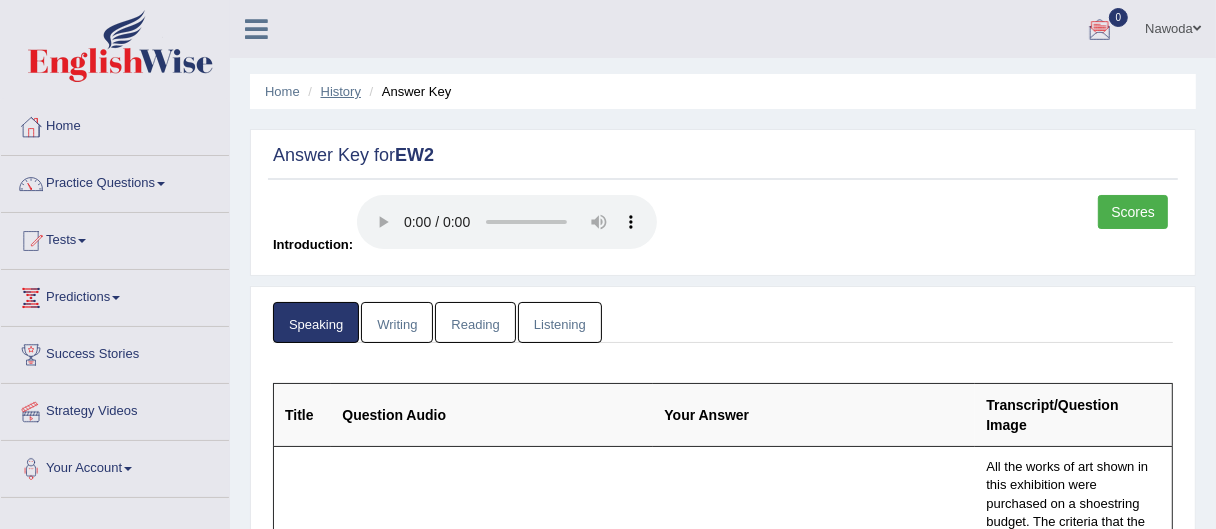 click on "History" at bounding box center (341, 91) 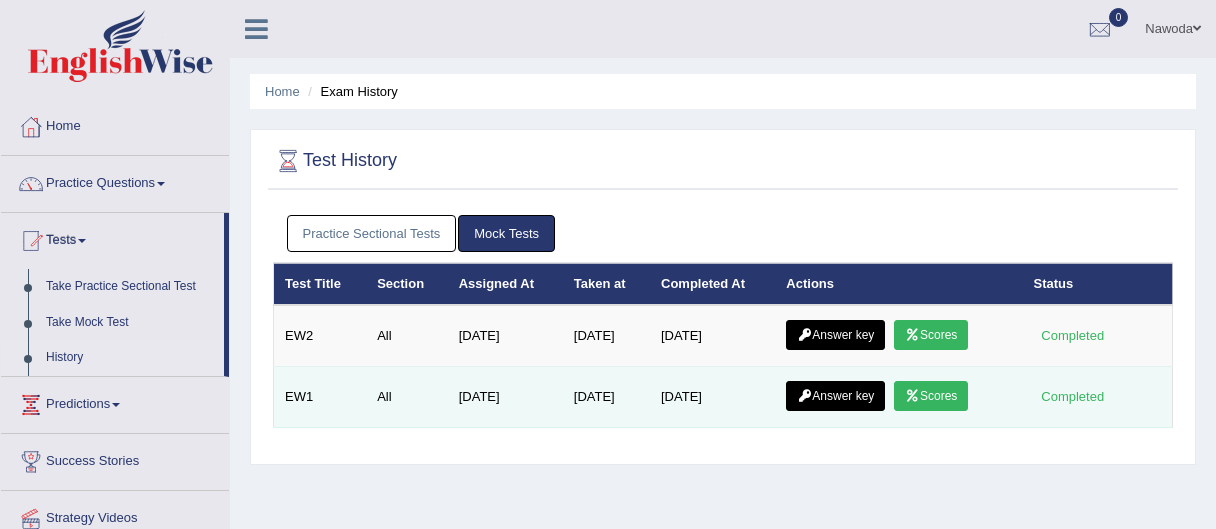 scroll, scrollTop: 0, scrollLeft: 0, axis: both 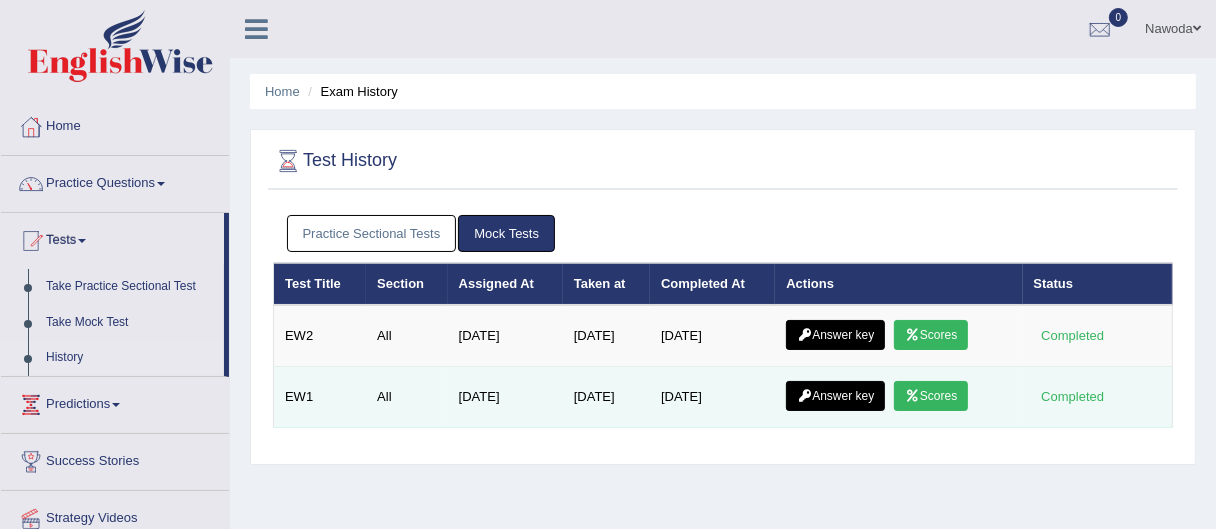click on "Answer key" at bounding box center [835, 396] 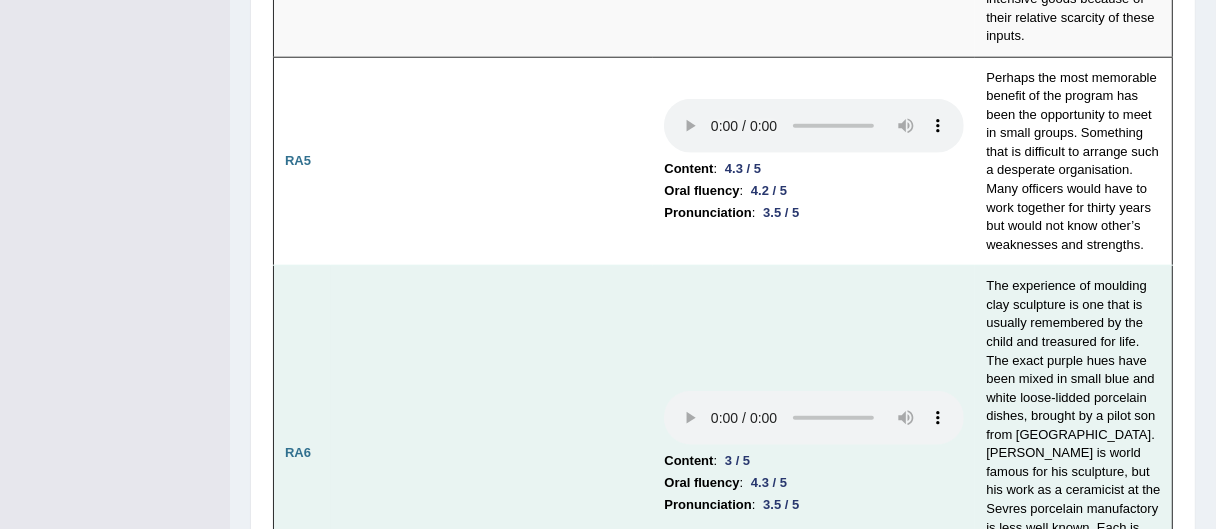 scroll, scrollTop: 1539, scrollLeft: 0, axis: vertical 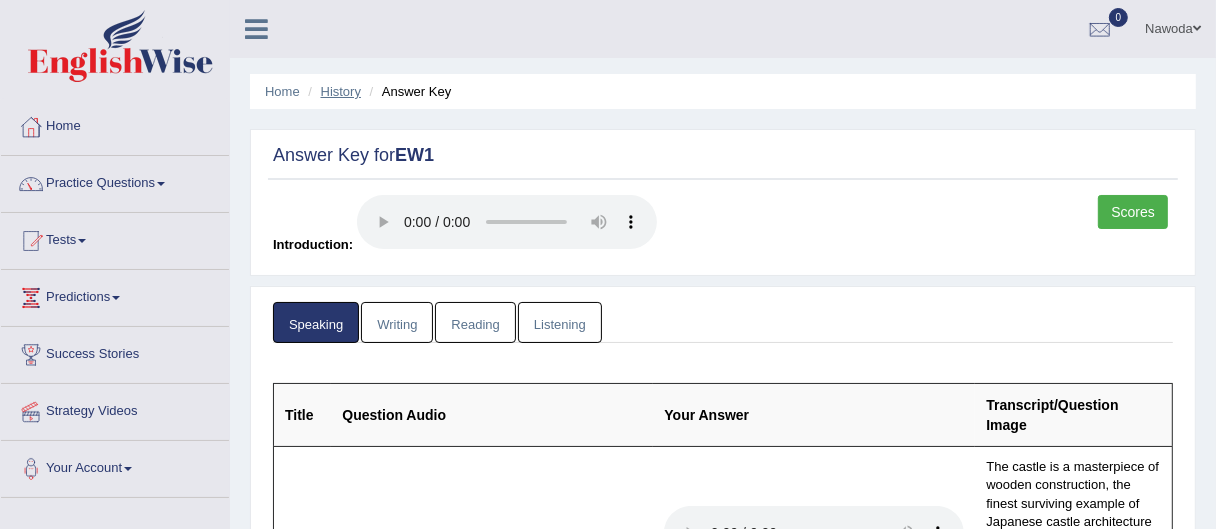 click on "History" at bounding box center [341, 91] 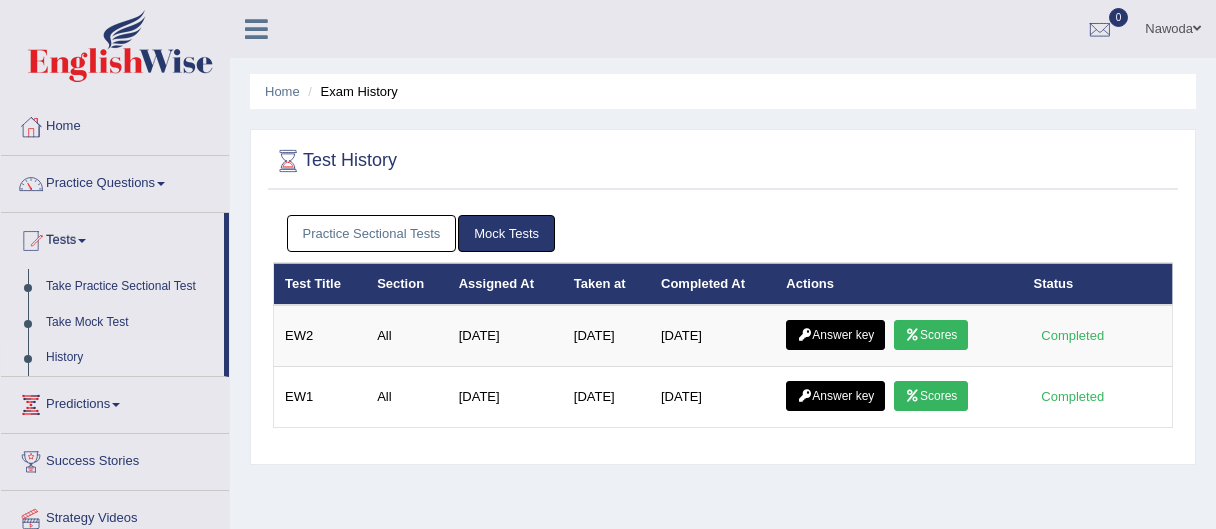 scroll, scrollTop: 0, scrollLeft: 0, axis: both 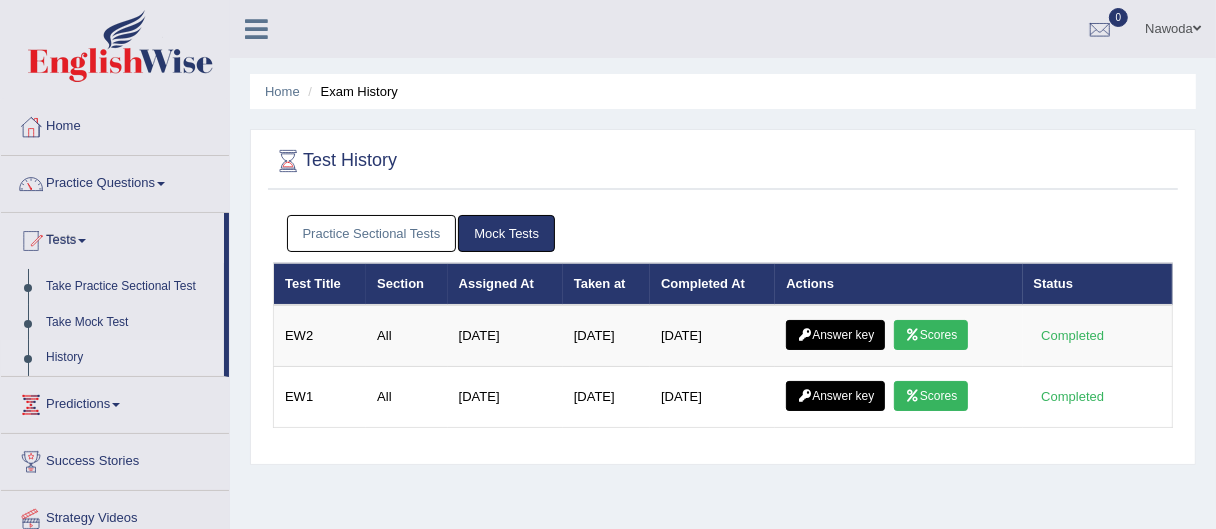 click on "Answer key" at bounding box center [835, 335] 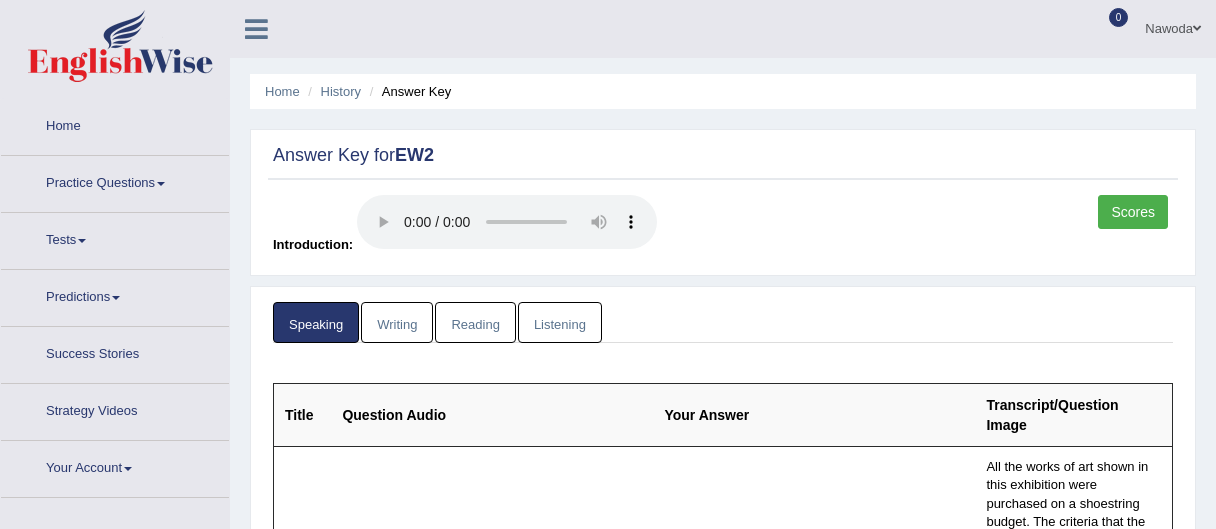 scroll, scrollTop: 0, scrollLeft: 0, axis: both 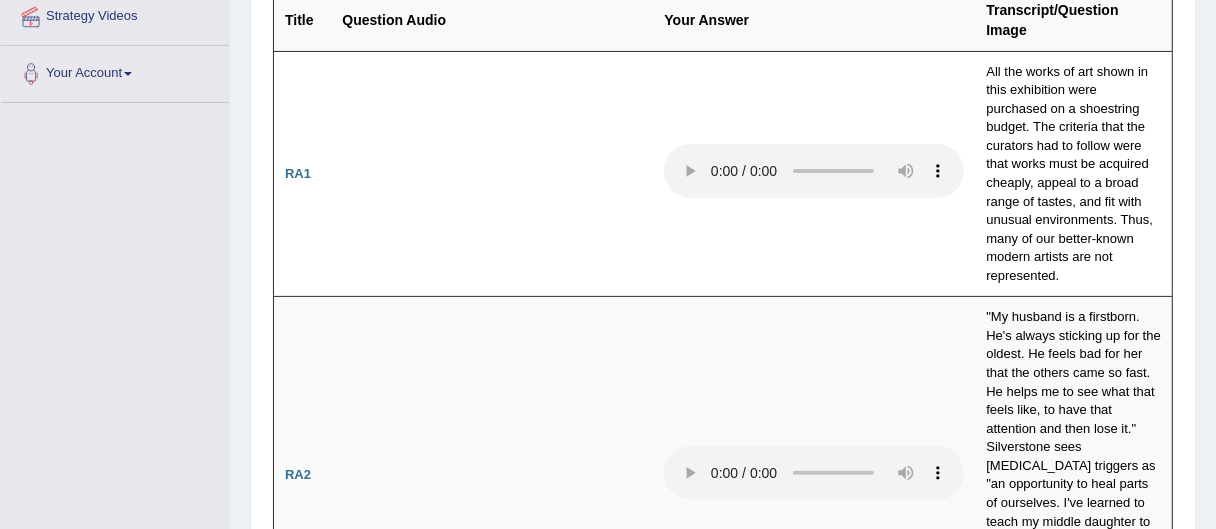 click on "Toggle navigation
Home
Practice Questions   Speaking Practice Read Aloud
Repeat Sentence
Describe Image
Re-tell Lecture
Answer Short Question
Writing Practice  Summarize Written Text
Write Essay
Reading Practice  Reading & Writing: Fill In The Blanks
Choose Multiple Answers
Re-order Paragraphs
Fill In The Blanks
Choose Single Answer
Listening Practice  Summarize Spoken Text
Highlight Incorrect Words
Highlight Correct Summary
Select Missing Word
Choose Single Answer
Choose Multiple Answers
Fill In The Blanks
Write From Dictation
Pronunciation
Tests  Take Practice Sectional Test
Take Mock Test
History
Predictions" at bounding box center (608, -131) 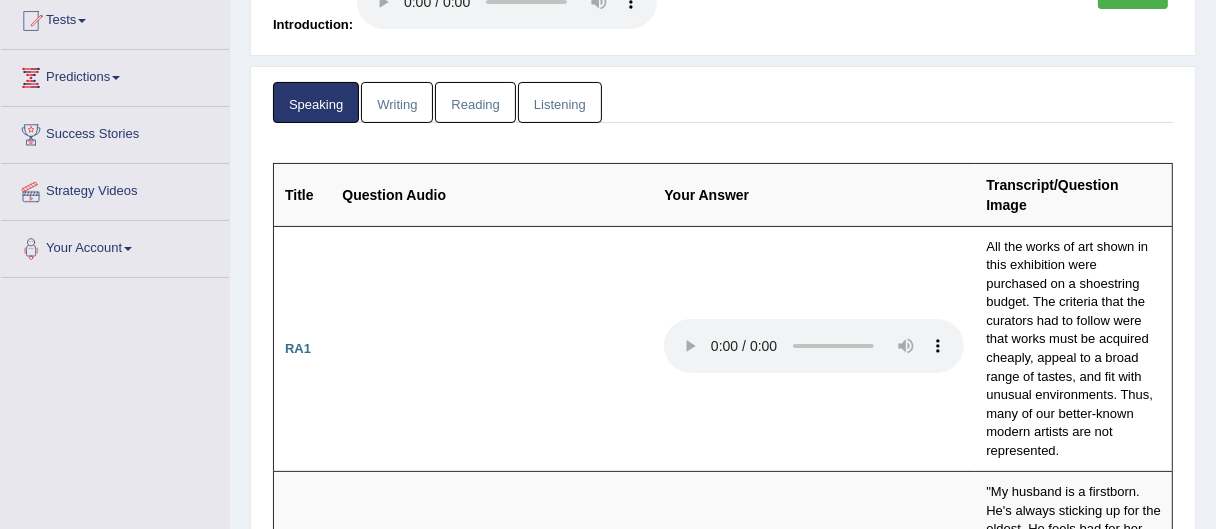 scroll, scrollTop: 201, scrollLeft: 0, axis: vertical 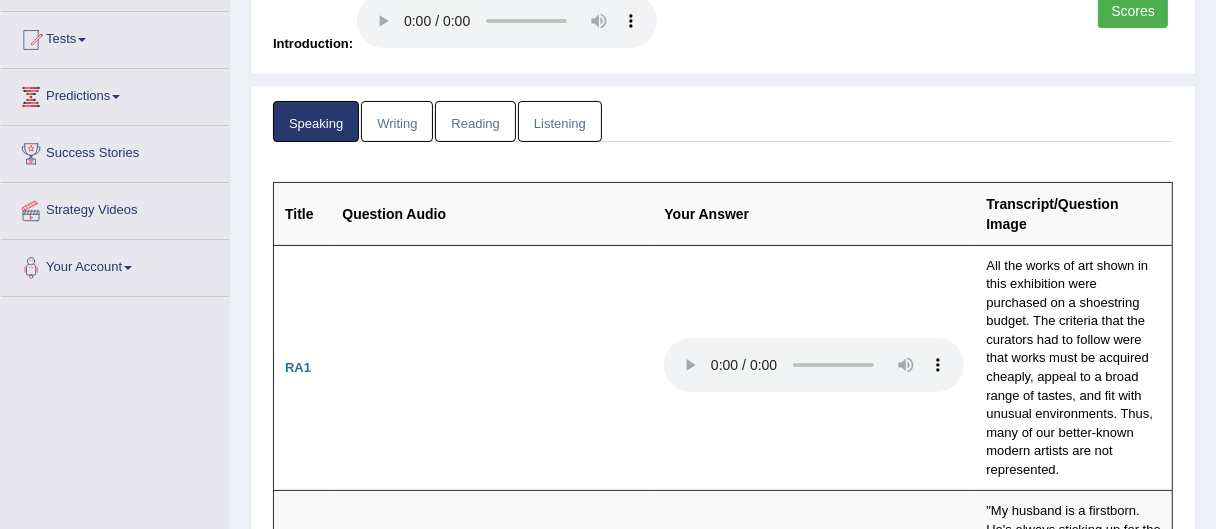 click on "Writing" at bounding box center [397, 121] 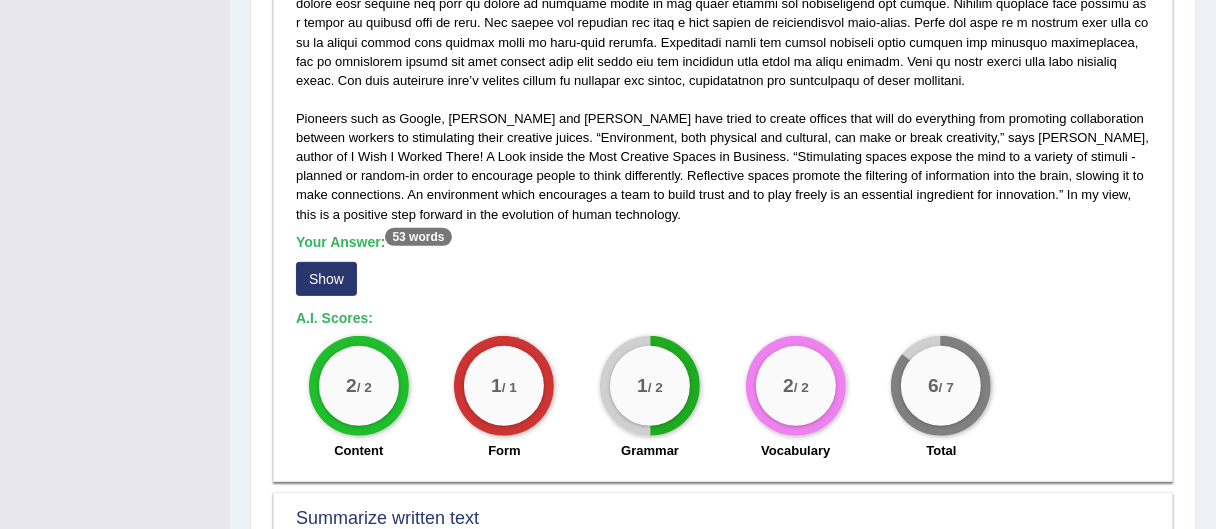 scroll, scrollTop: 619, scrollLeft: 0, axis: vertical 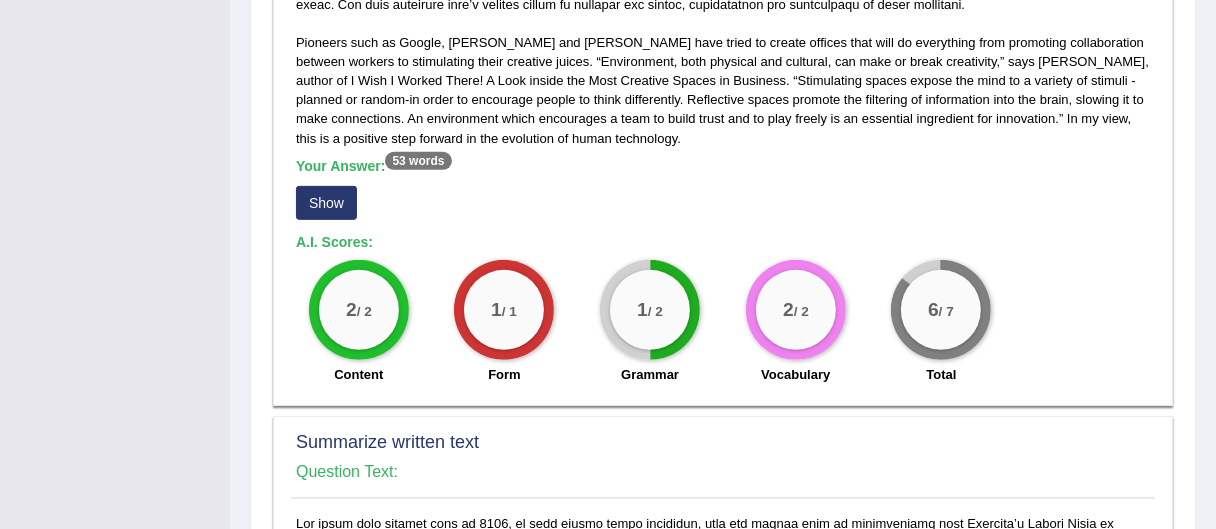 click on "Show" at bounding box center [326, 203] 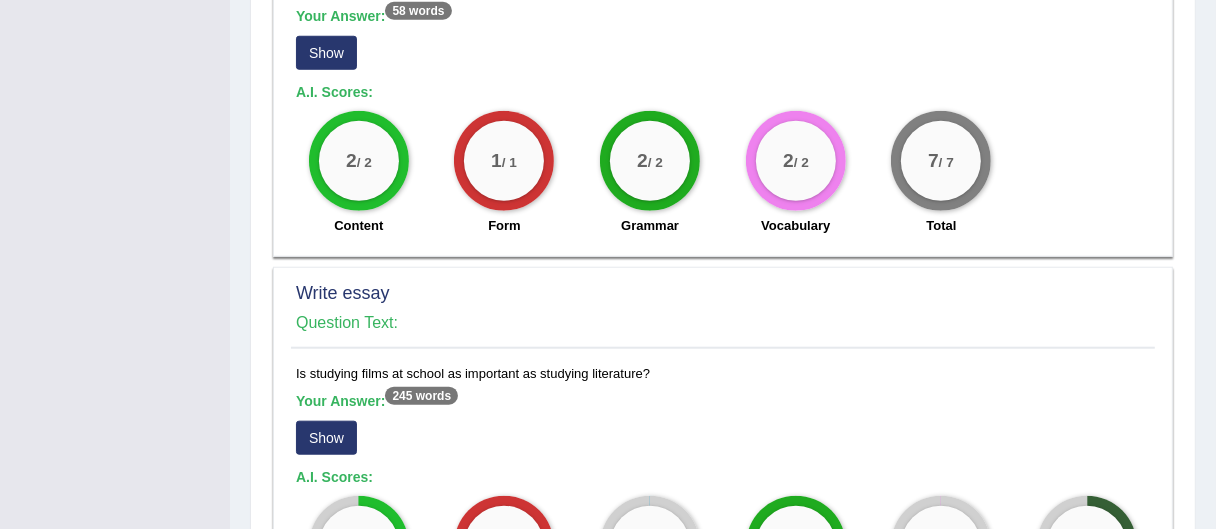 scroll, scrollTop: 1541, scrollLeft: 0, axis: vertical 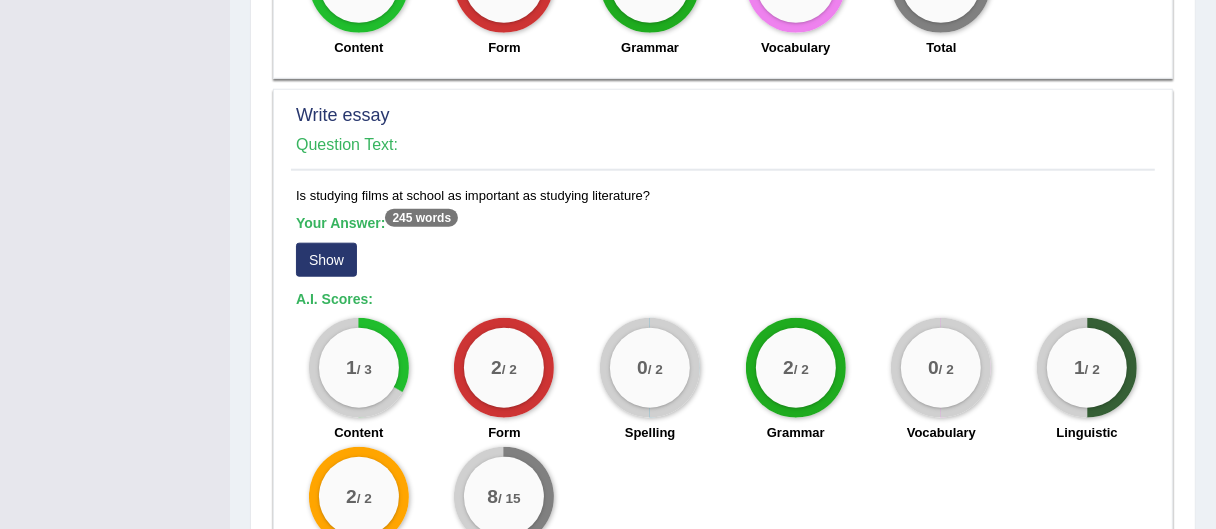 click on "Show" at bounding box center (326, 260) 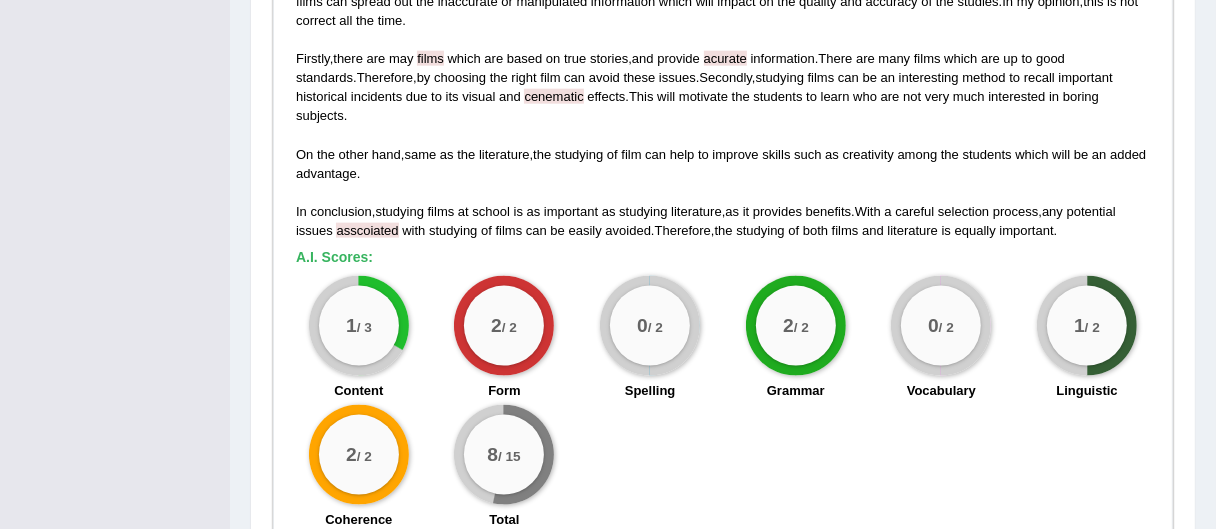 scroll, scrollTop: 1873, scrollLeft: 0, axis: vertical 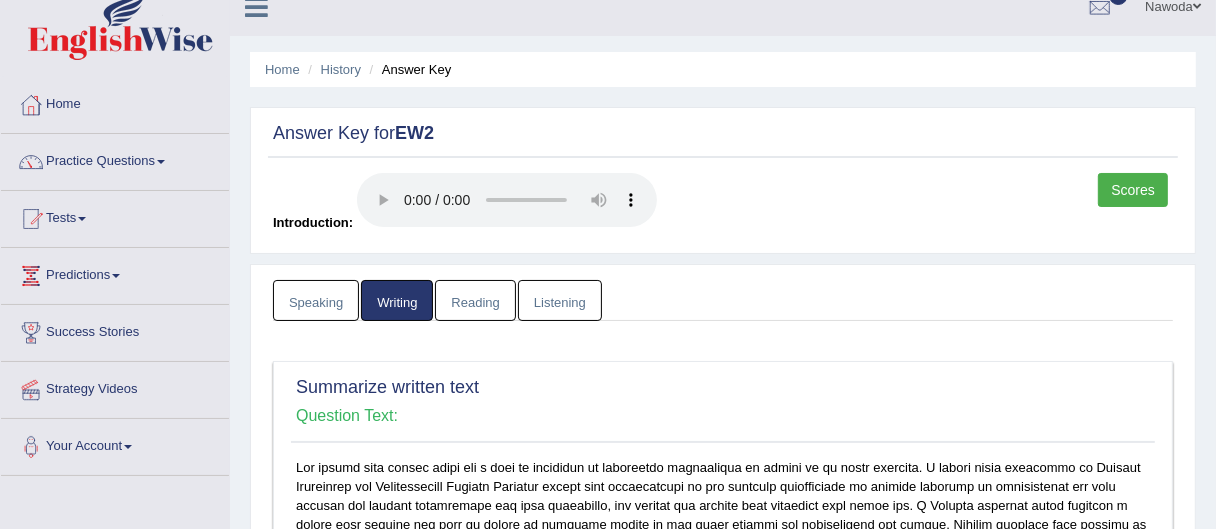 click on "Reading" at bounding box center (475, 300) 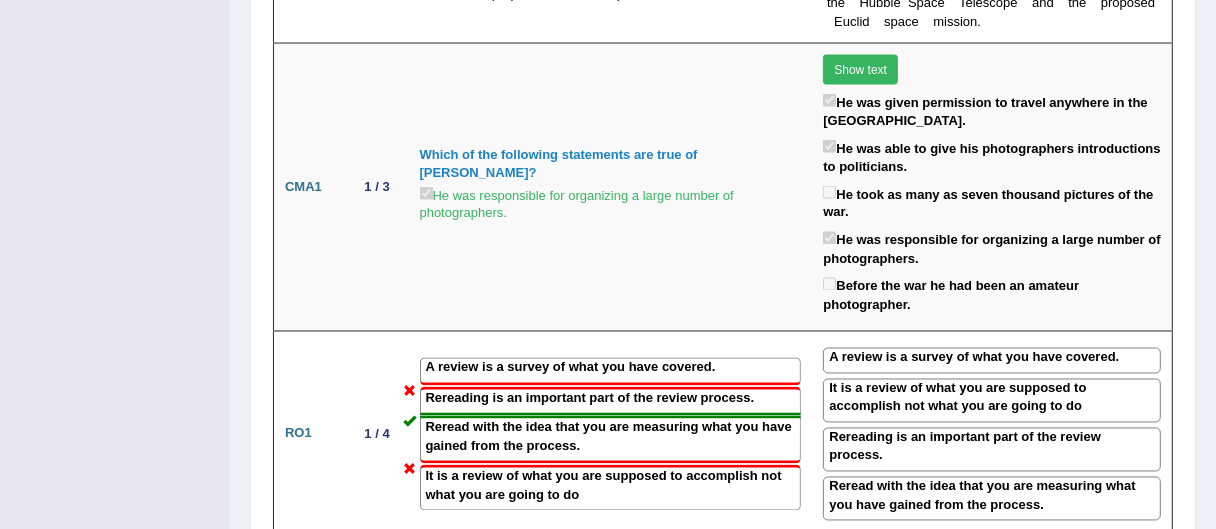 scroll, scrollTop: 2559, scrollLeft: 0, axis: vertical 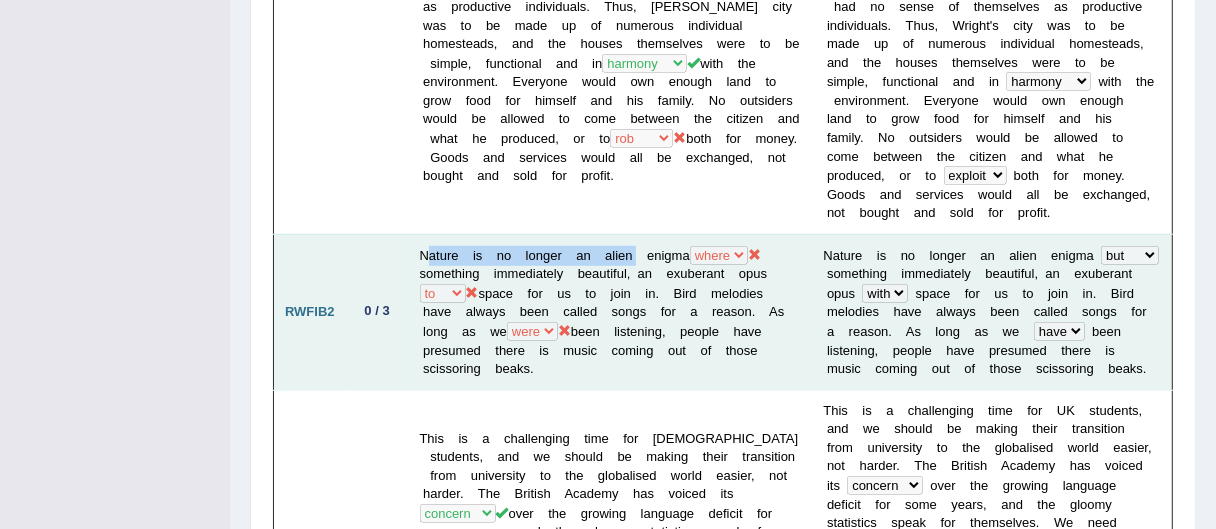 drag, startPoint x: 428, startPoint y: 214, endPoint x: 631, endPoint y: 209, distance: 203.06157 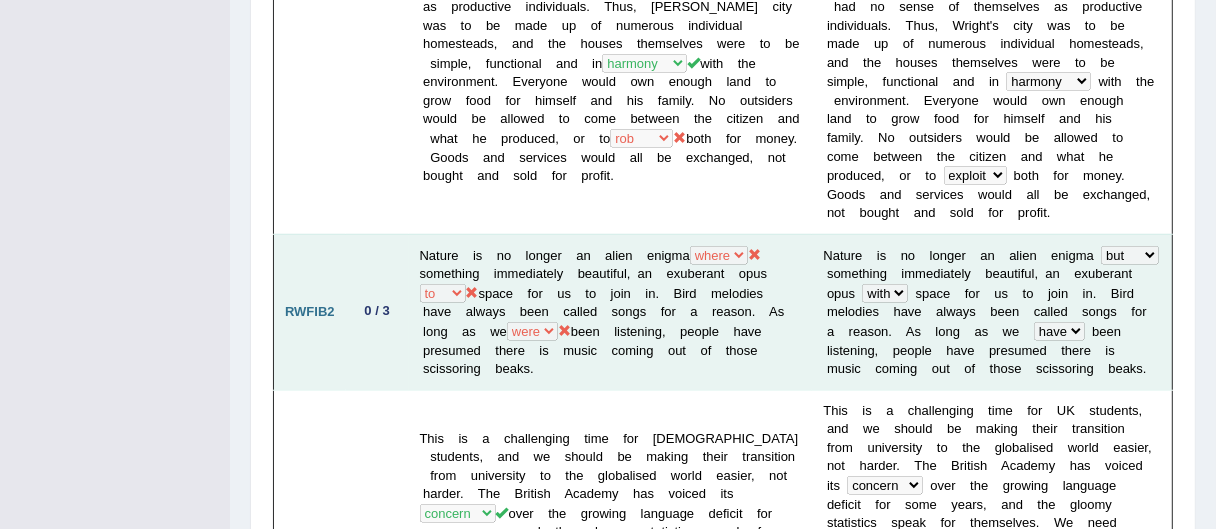click on "Nature    is    no    longer    an    alien    enigma   when where but about   something    immediately    beautiful,  an    exuberant    opus   to for in with   space    for    us    to    join    in.    Bird    melodies    have    always    been    called    songs    for    a    reason.    As    long    as    we     have had went were   been    listening,    people    have    presumed    there    is    music    coming    out    of    those    scissoring    beaks." at bounding box center [611, 312] 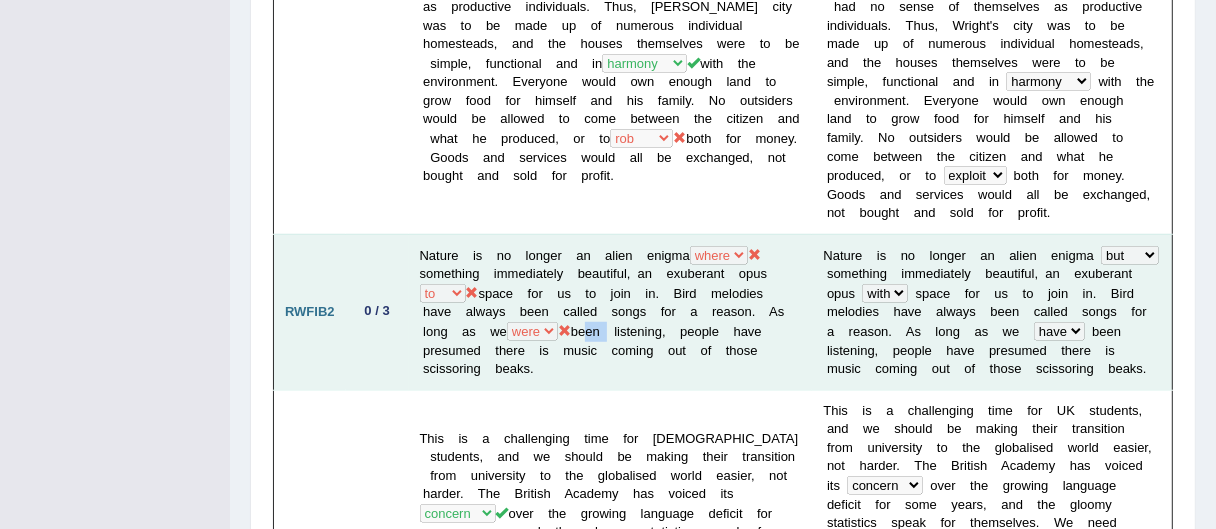 click on "Nature    is    no    longer    an    alien    enigma   when where but about   something    immediately    beautiful,  an    exuberant    opus   to for in with   space    for    us    to    join    in.    Bird    melodies    have    always    been    called    songs    for    a    reason.    As    long    as    we     have had went were   been    listening,    people    have    presumed    there    is    music    coming    out    of    those    scissoring    beaks." at bounding box center (611, 312) 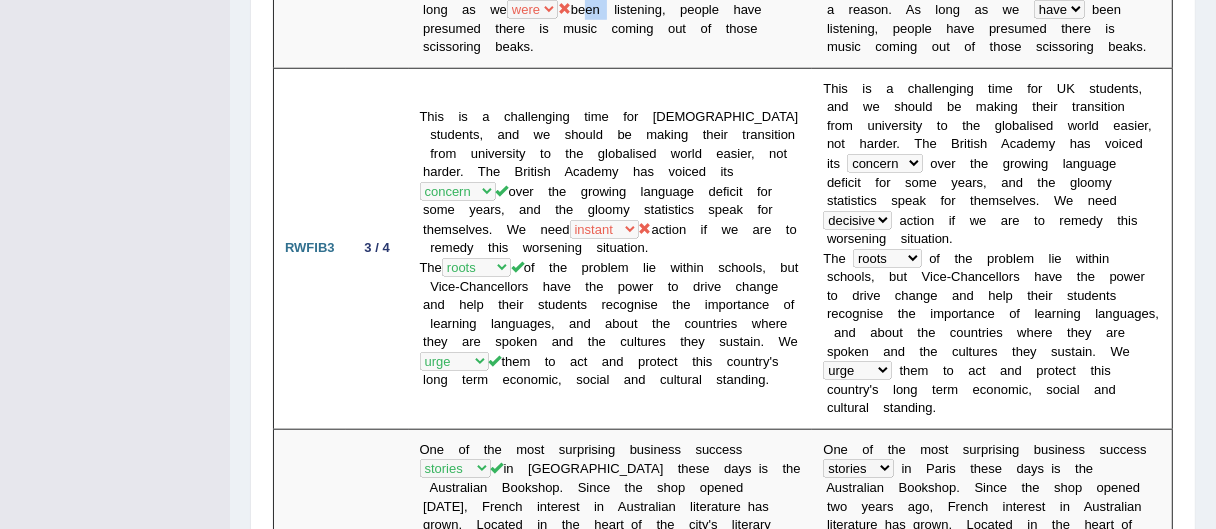 scroll, scrollTop: 1449, scrollLeft: 0, axis: vertical 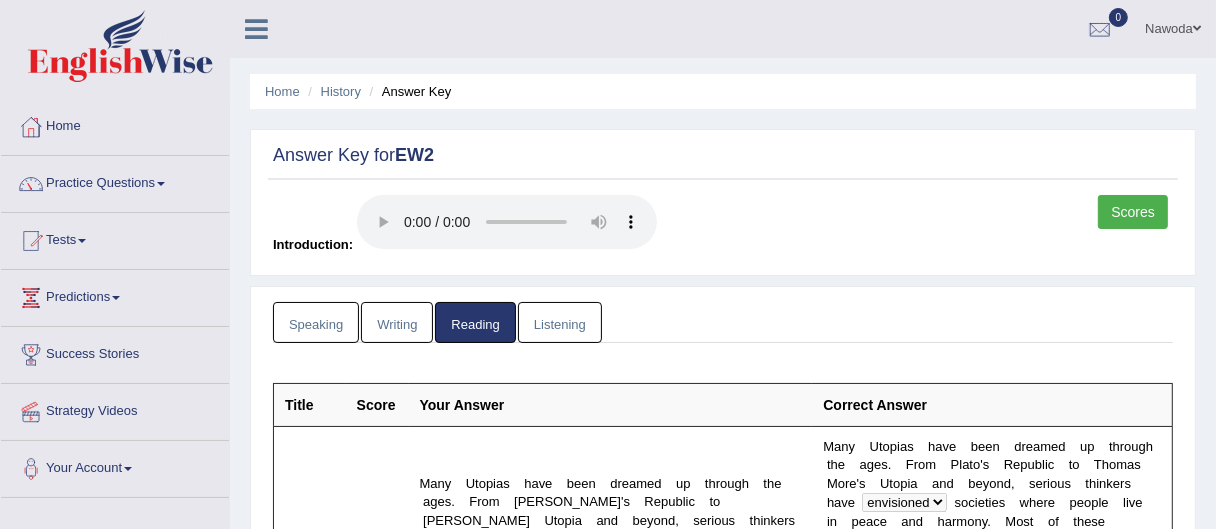 click on "Listening" at bounding box center [560, 322] 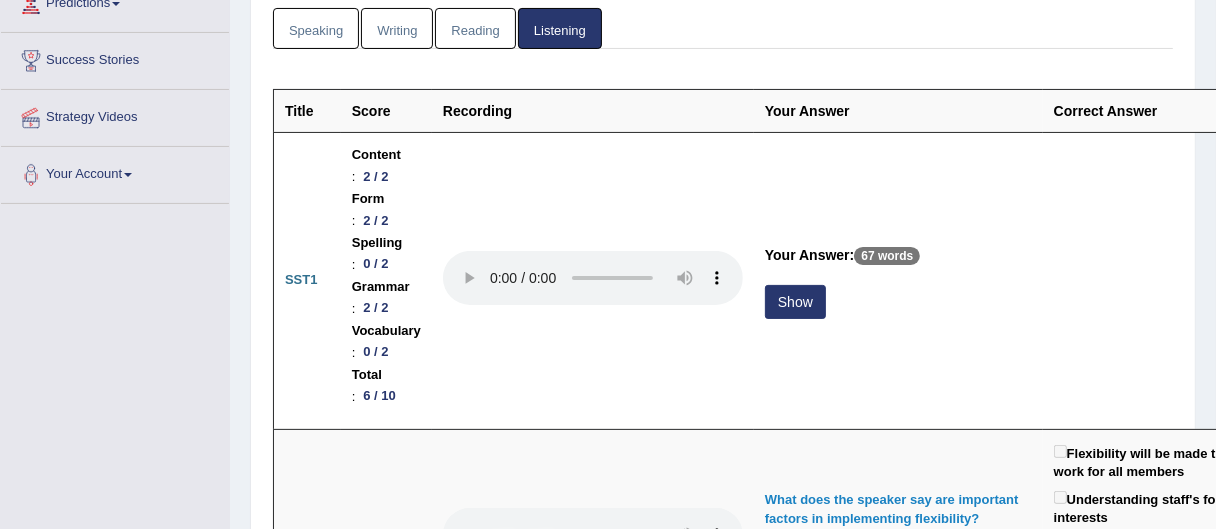 scroll, scrollTop: 253, scrollLeft: 0, axis: vertical 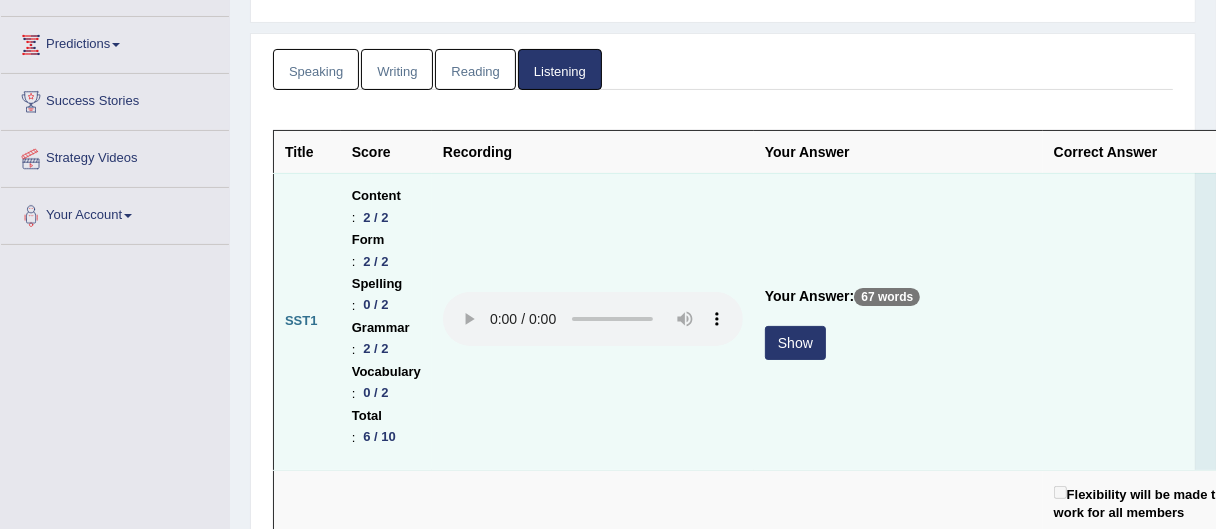 click on "Show" at bounding box center (795, 343) 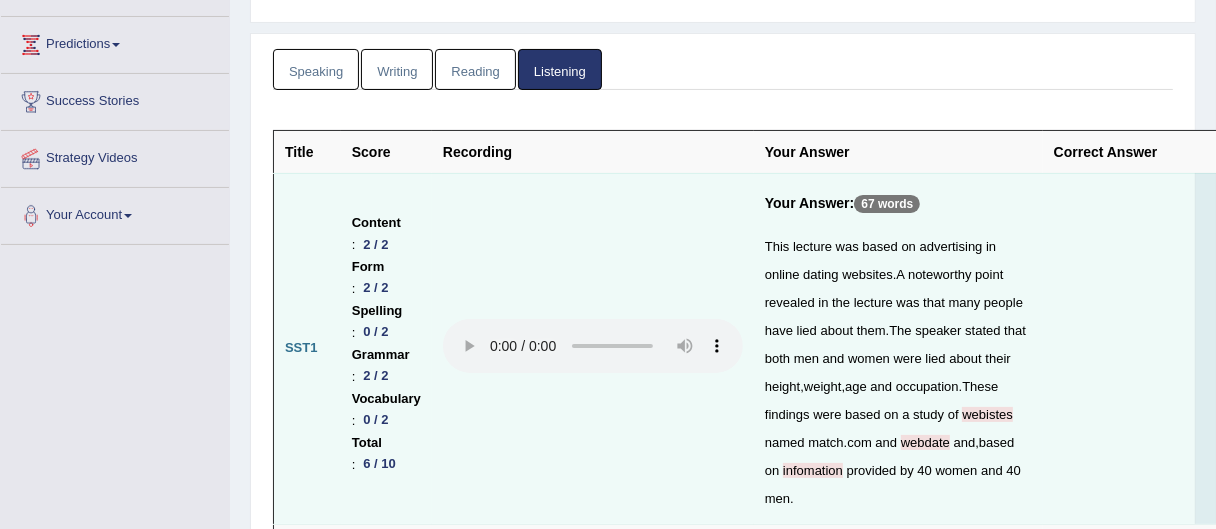 scroll, scrollTop: 715, scrollLeft: 0, axis: vertical 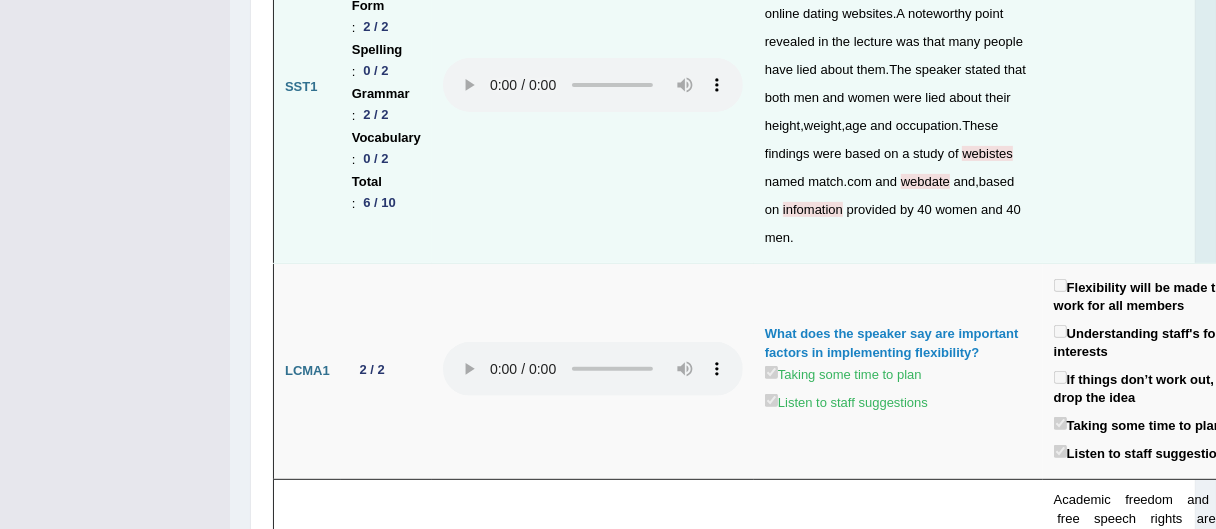 click on "webistes" at bounding box center (987, 153) 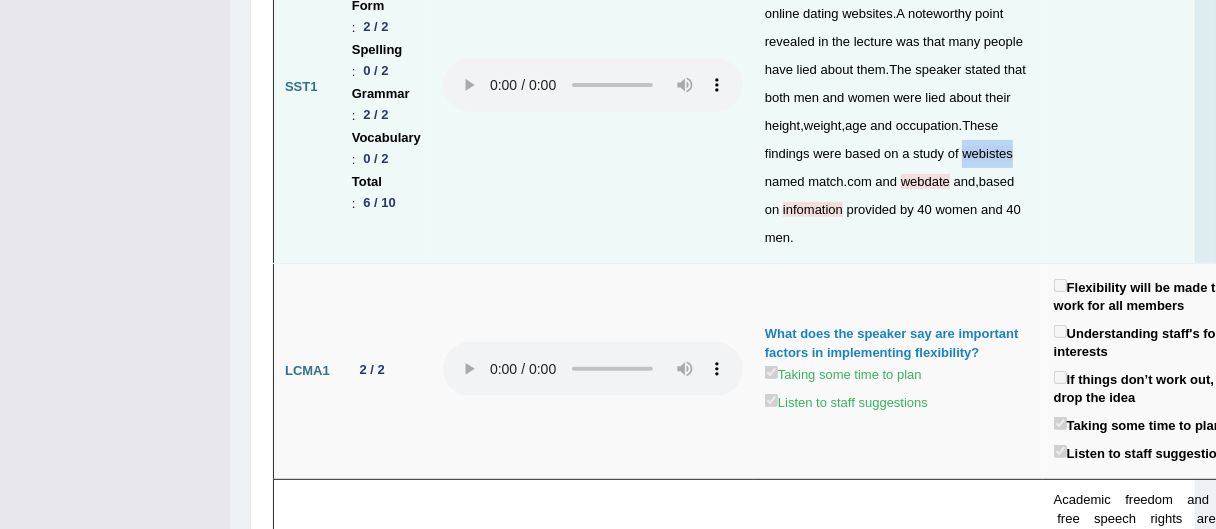 click on "webistes" at bounding box center [987, 153] 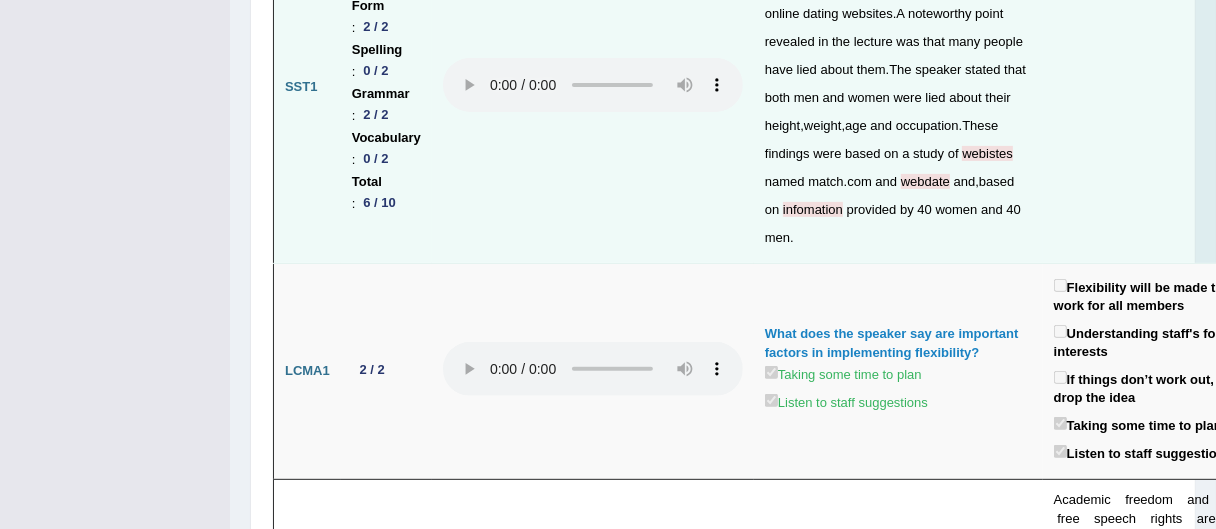 click at bounding box center [1144, 87] 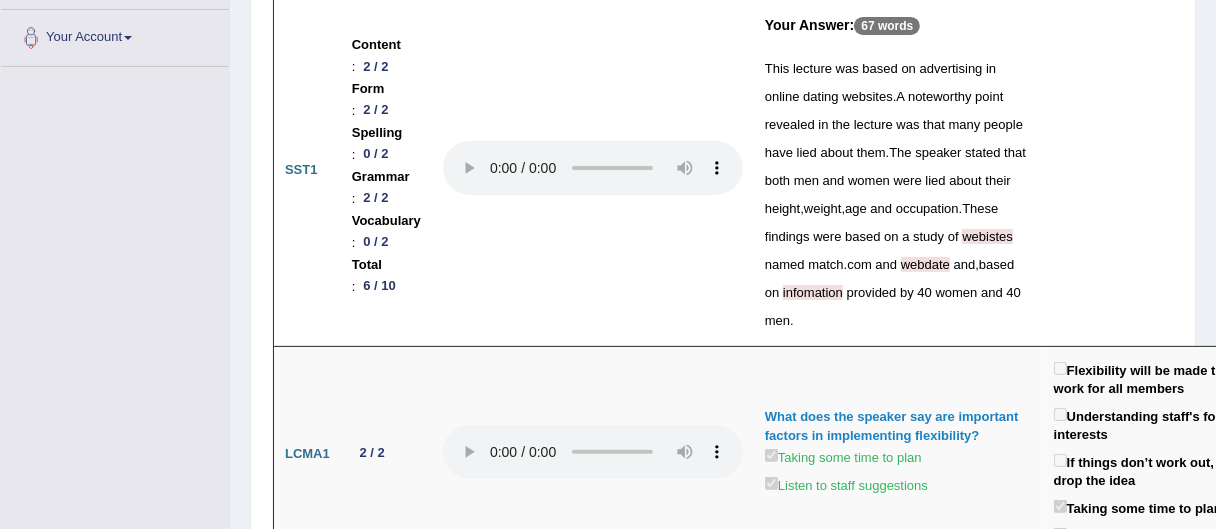 scroll, scrollTop: 420, scrollLeft: 0, axis: vertical 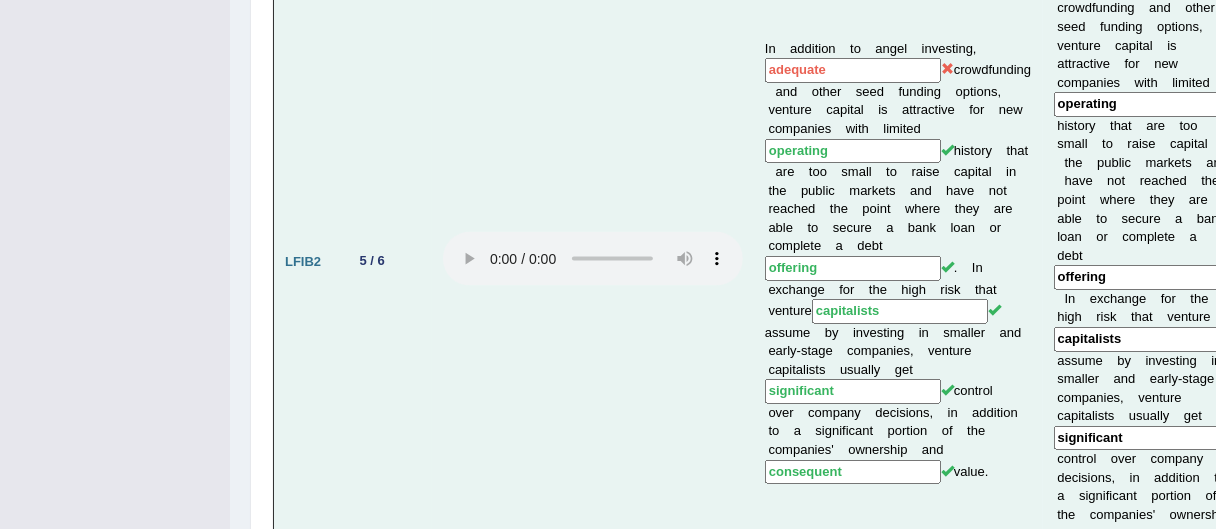 type 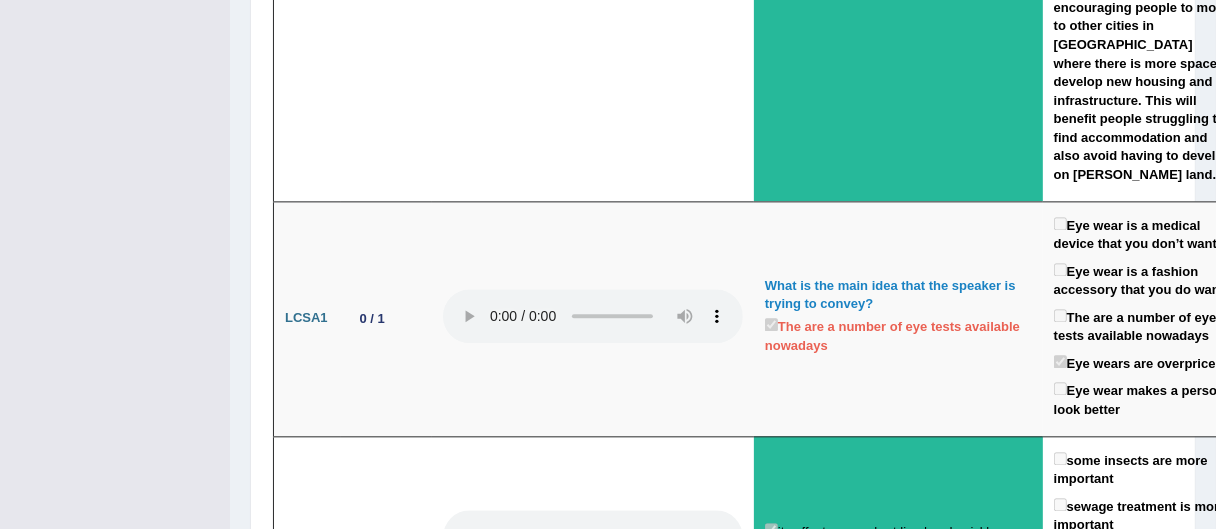 scroll, scrollTop: 3403, scrollLeft: 0, axis: vertical 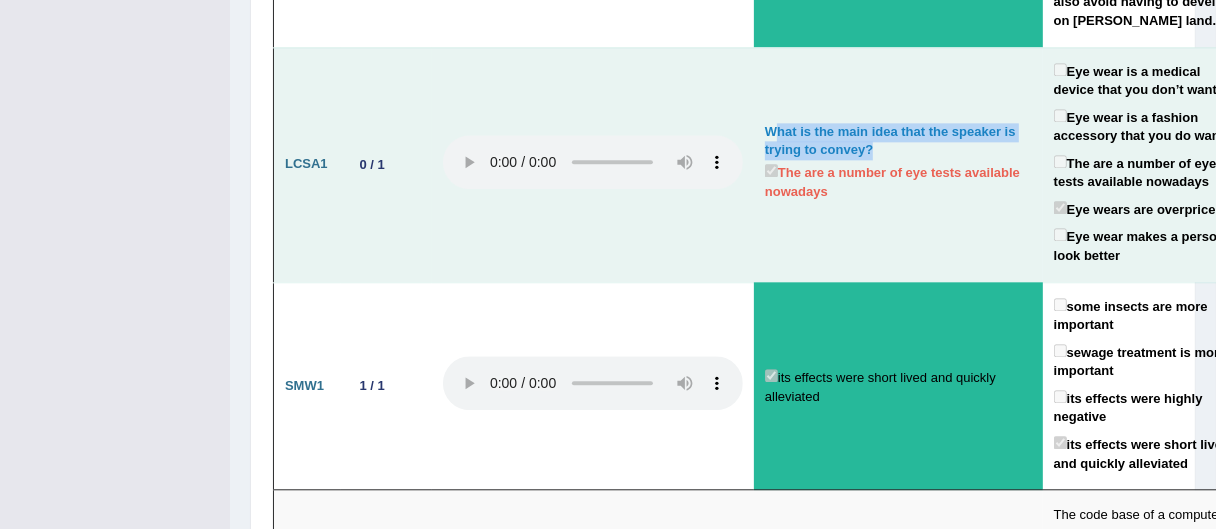 drag, startPoint x: 830, startPoint y: 204, endPoint x: 781, endPoint y: 150, distance: 72.91776 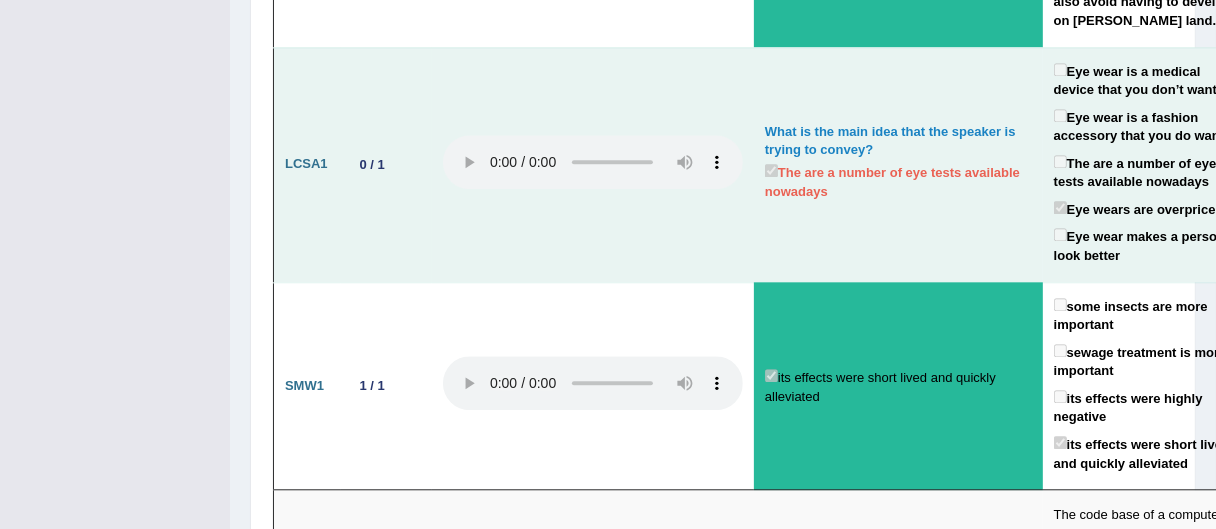 drag, startPoint x: 805, startPoint y: 226, endPoint x: 890, endPoint y: 260, distance: 91.5478 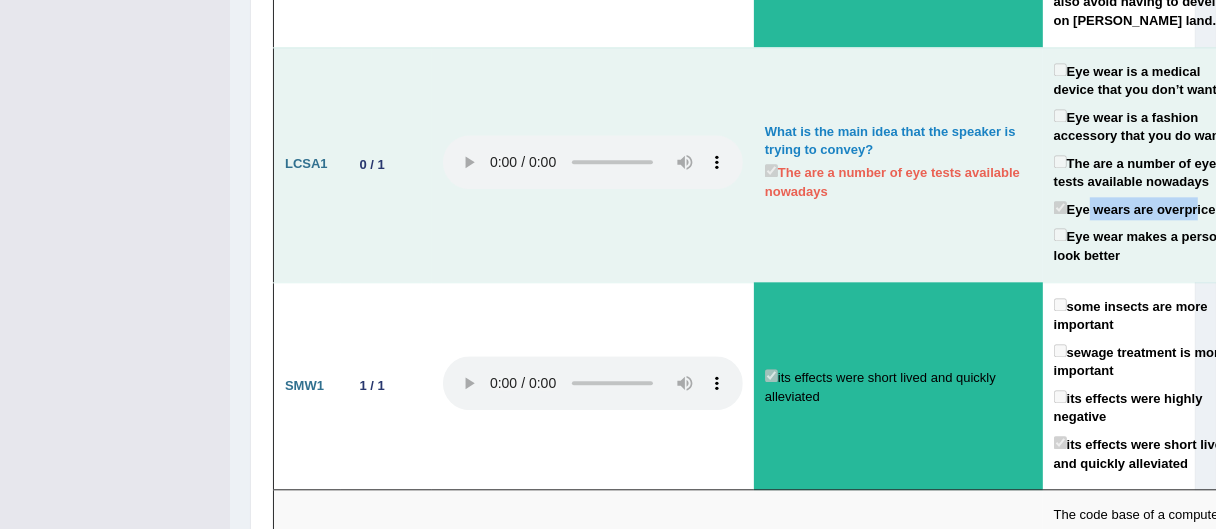 drag, startPoint x: 1009, startPoint y: 260, endPoint x: 1123, endPoint y: 261, distance: 114.00439 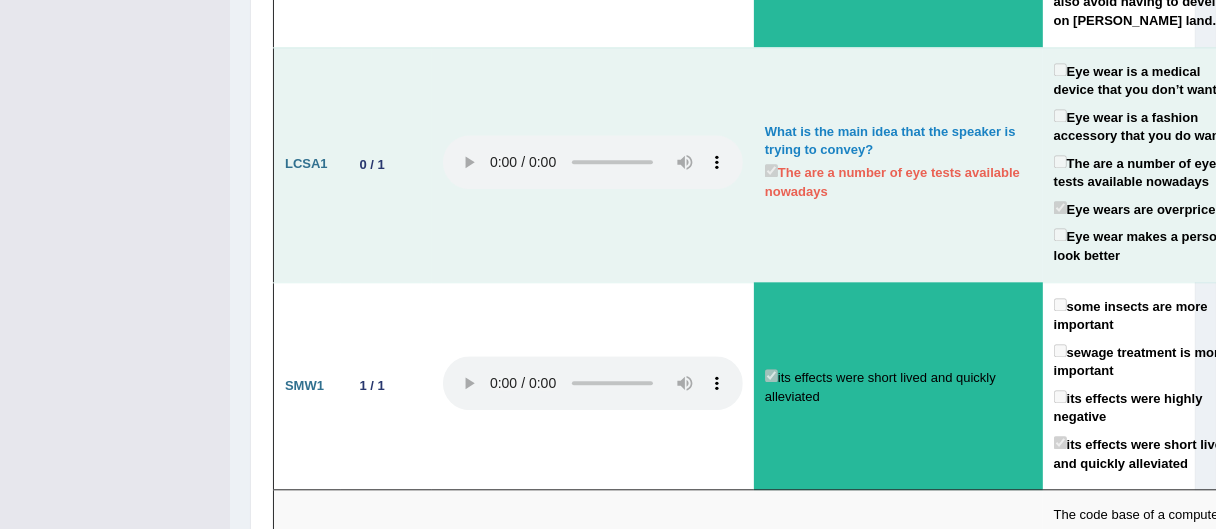 click on "Eye wear makes a person look better" at bounding box center (1144, 244) 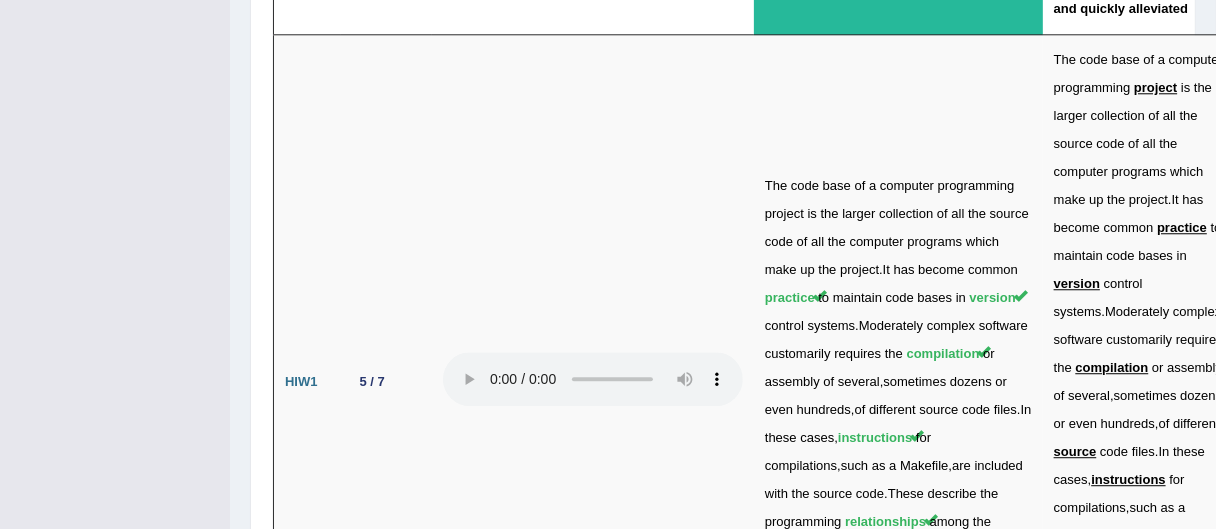 scroll, scrollTop: 3990, scrollLeft: 0, axis: vertical 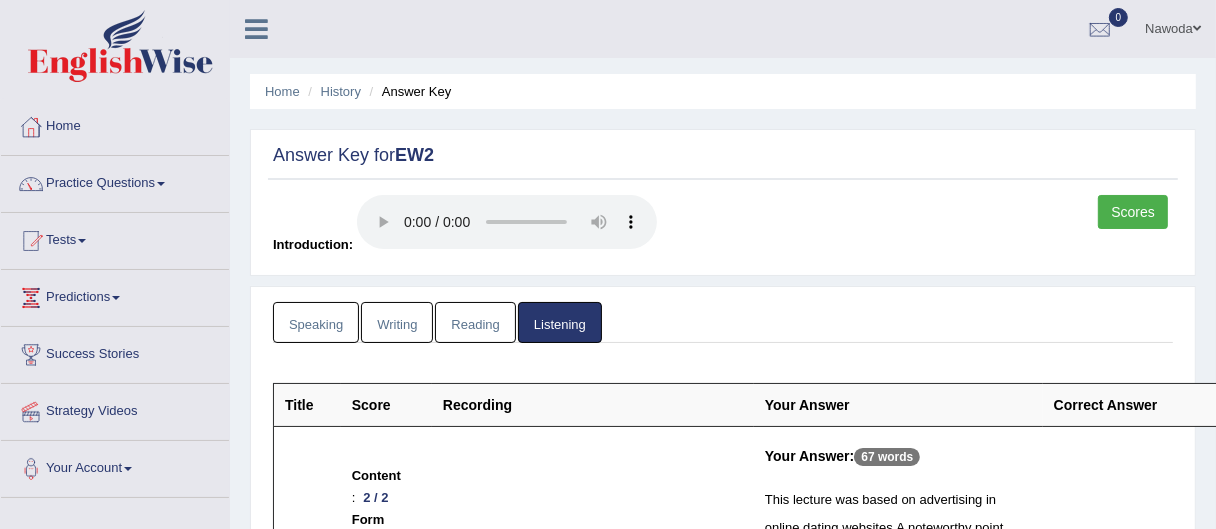 click on "Scores" at bounding box center (1133, 212) 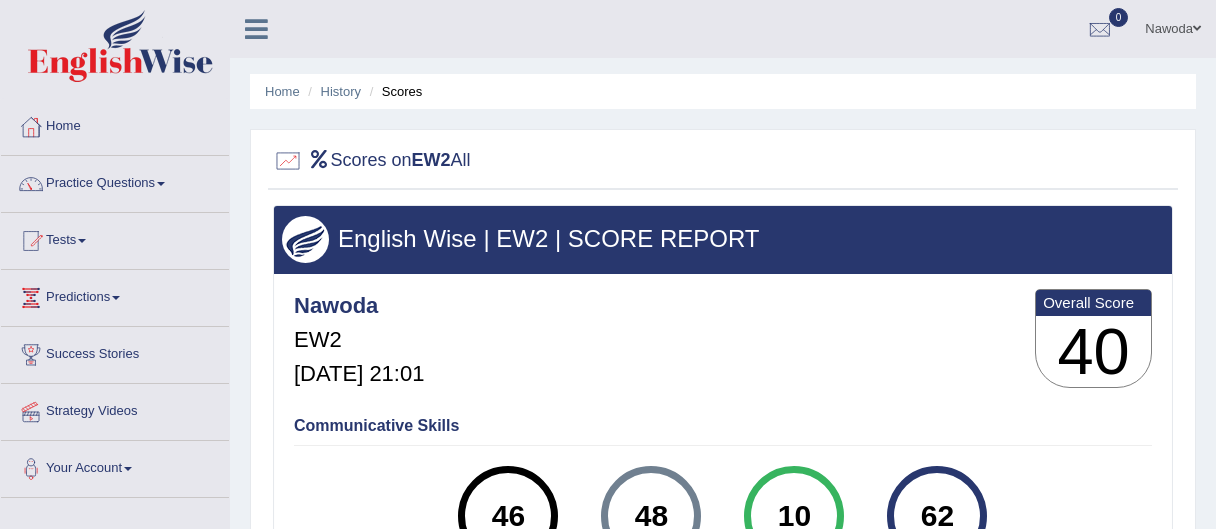 scroll, scrollTop: 0, scrollLeft: 0, axis: both 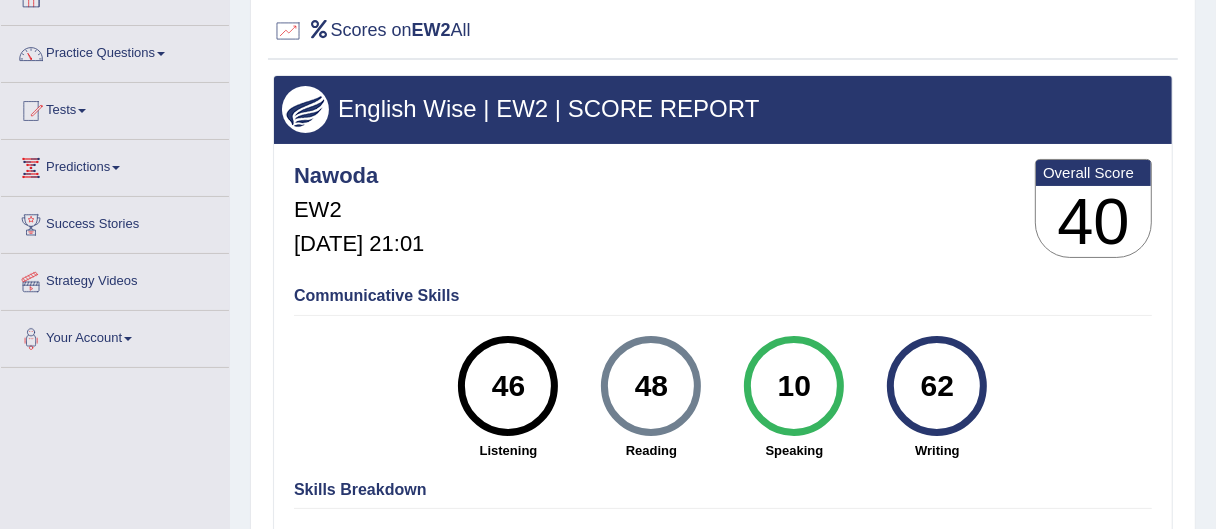 drag, startPoint x: 795, startPoint y: 378, endPoint x: 827, endPoint y: 374, distance: 32.24903 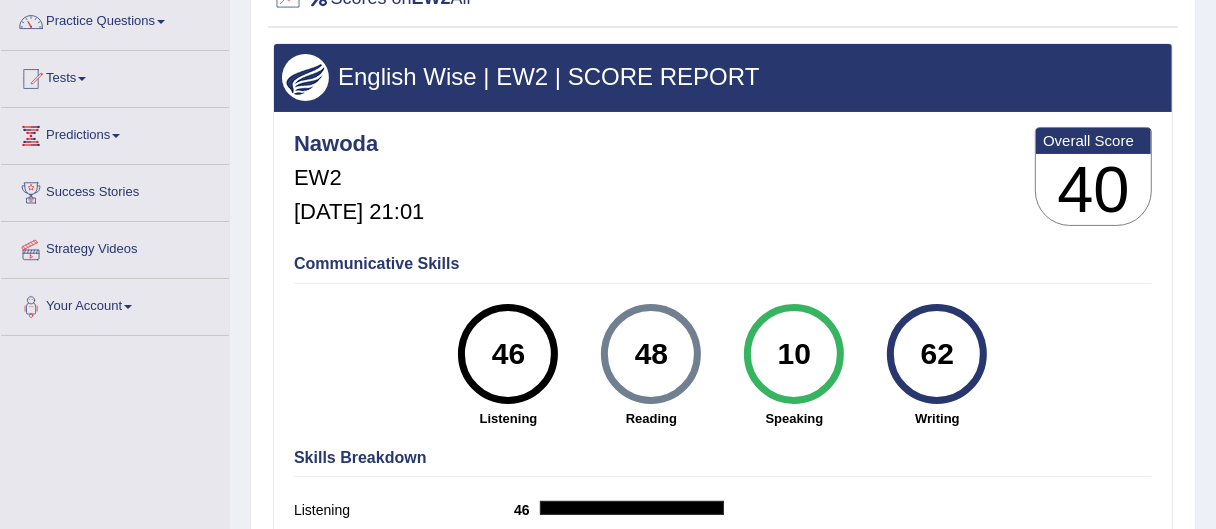 scroll, scrollTop: 175, scrollLeft: 0, axis: vertical 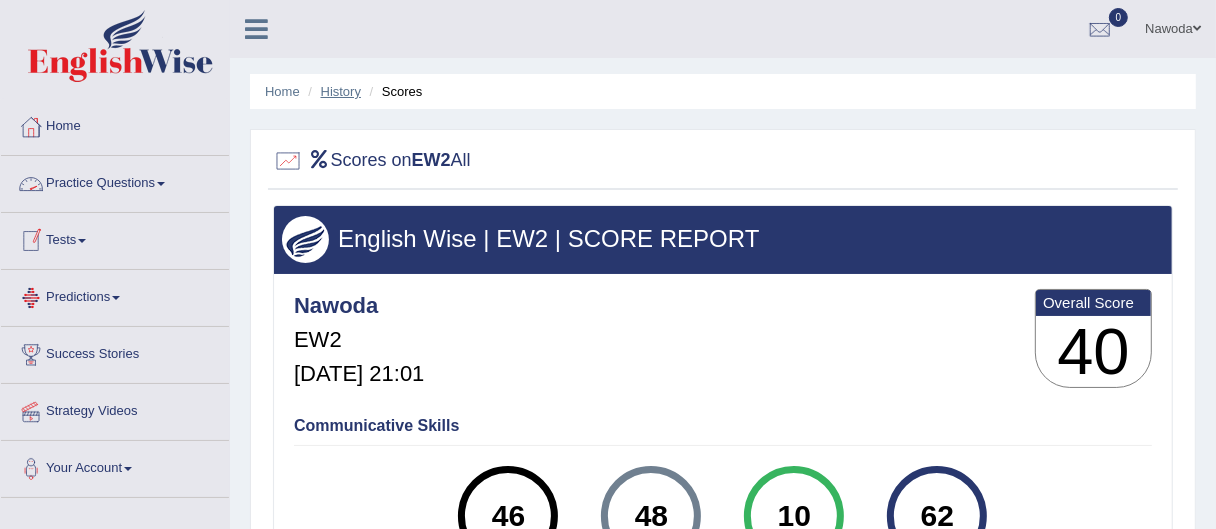 click on "History" at bounding box center (341, 91) 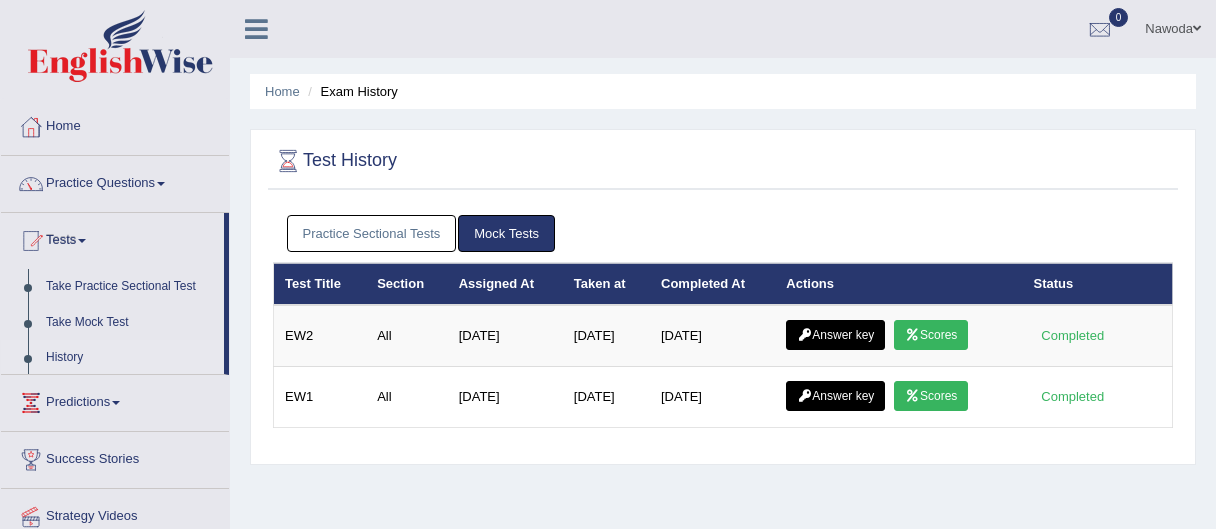 scroll, scrollTop: 0, scrollLeft: 0, axis: both 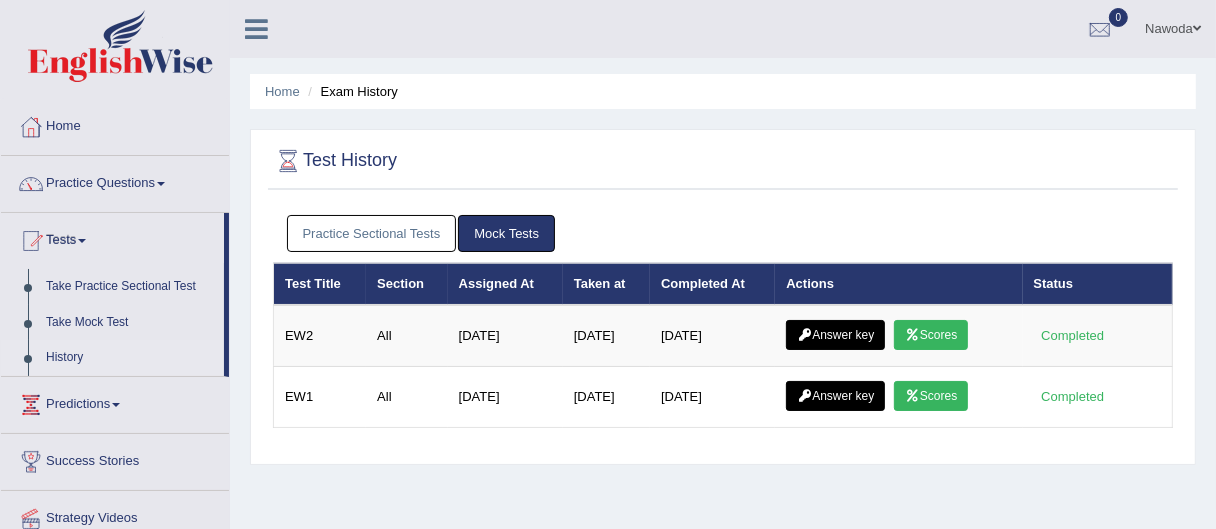 click on "Practice Sectional Tests" at bounding box center (372, 233) 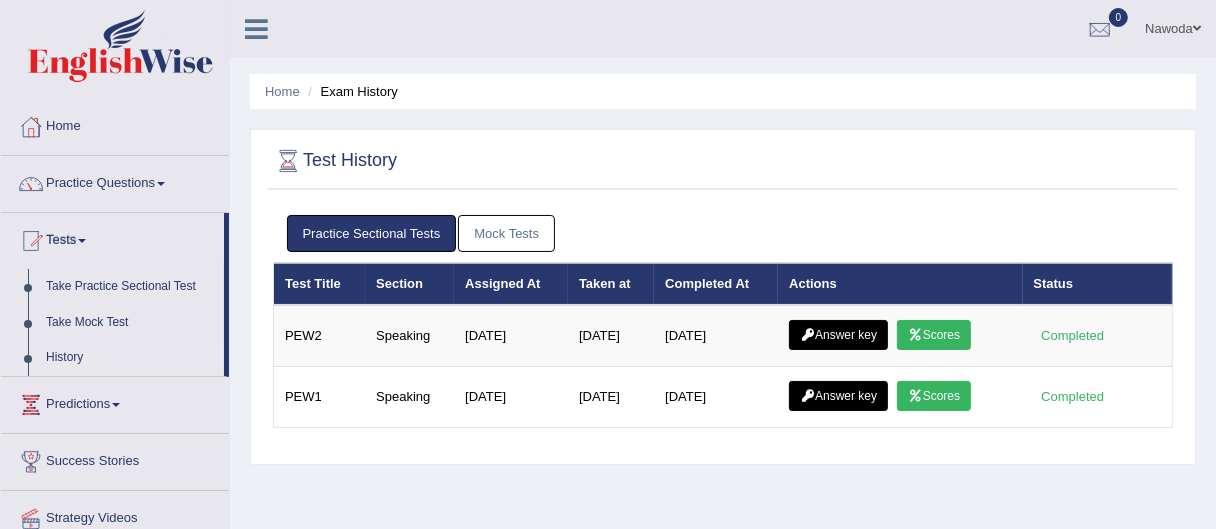 click on "Mock Tests" at bounding box center [506, 233] 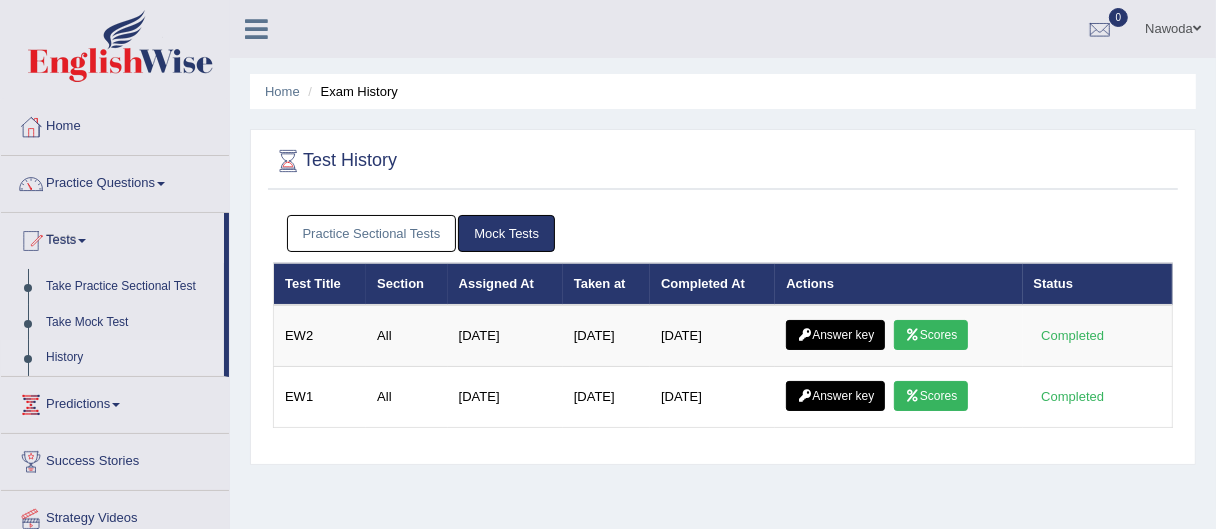 click on "Practice Sectional Tests" at bounding box center (372, 233) 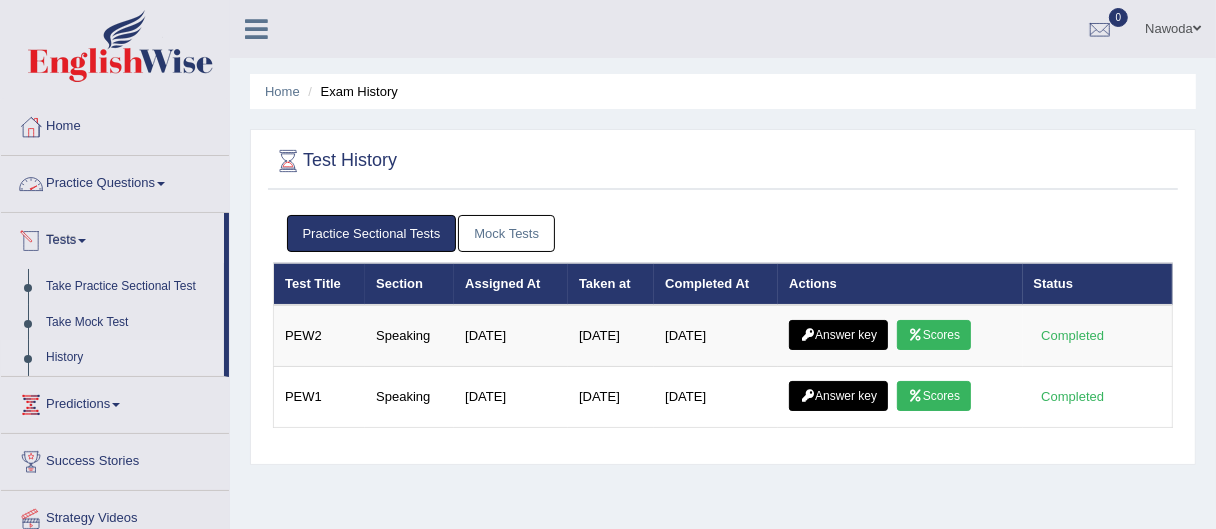 click on "Practice Questions" at bounding box center (115, 181) 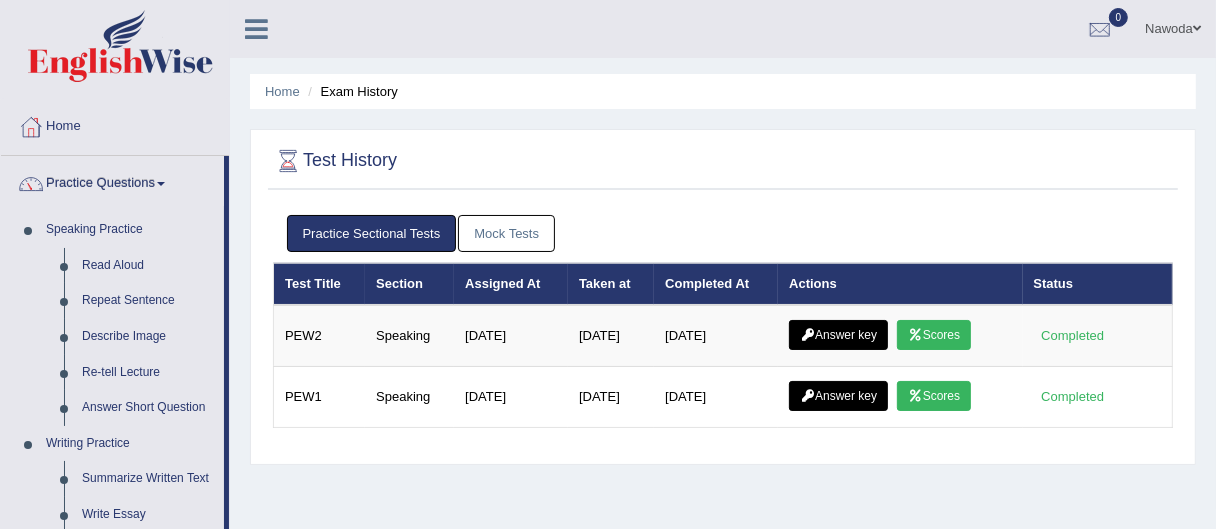click on "Practice Questions" at bounding box center [112, 181] 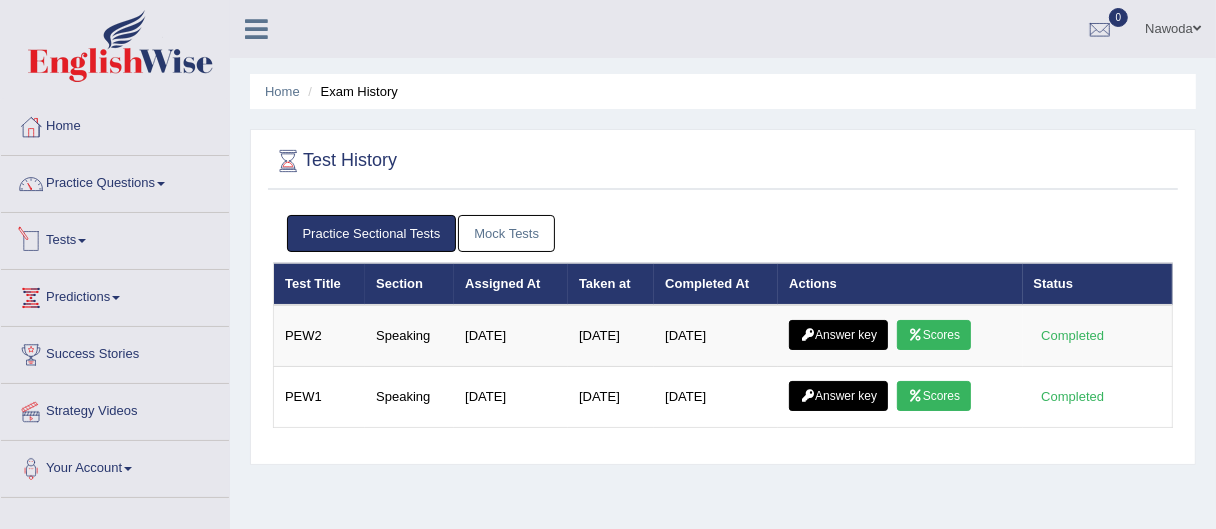 click on "Tests" at bounding box center [115, 238] 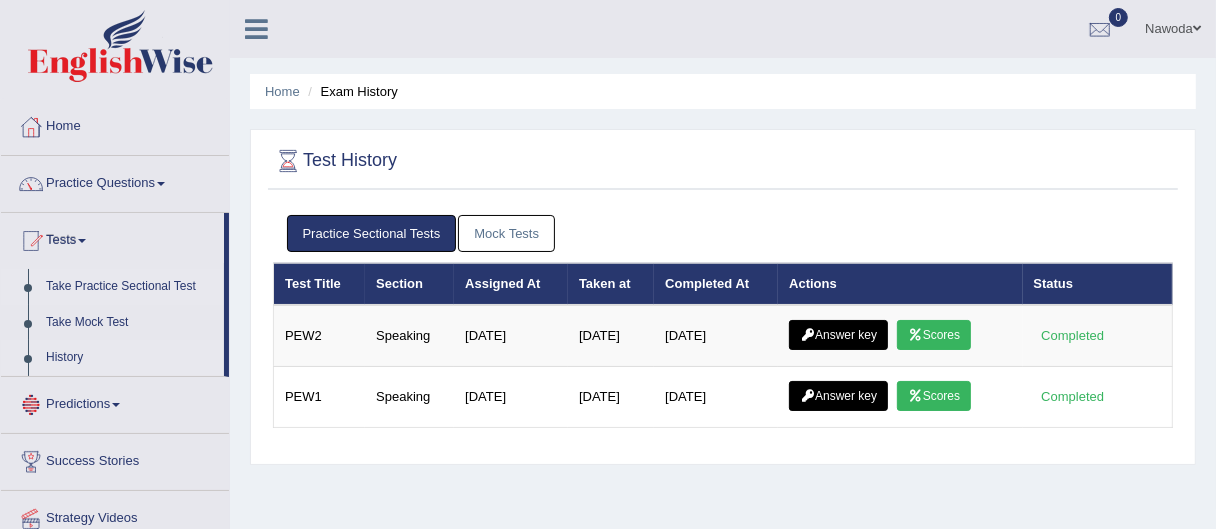 click on "Take Practice Sectional Test" at bounding box center [130, 287] 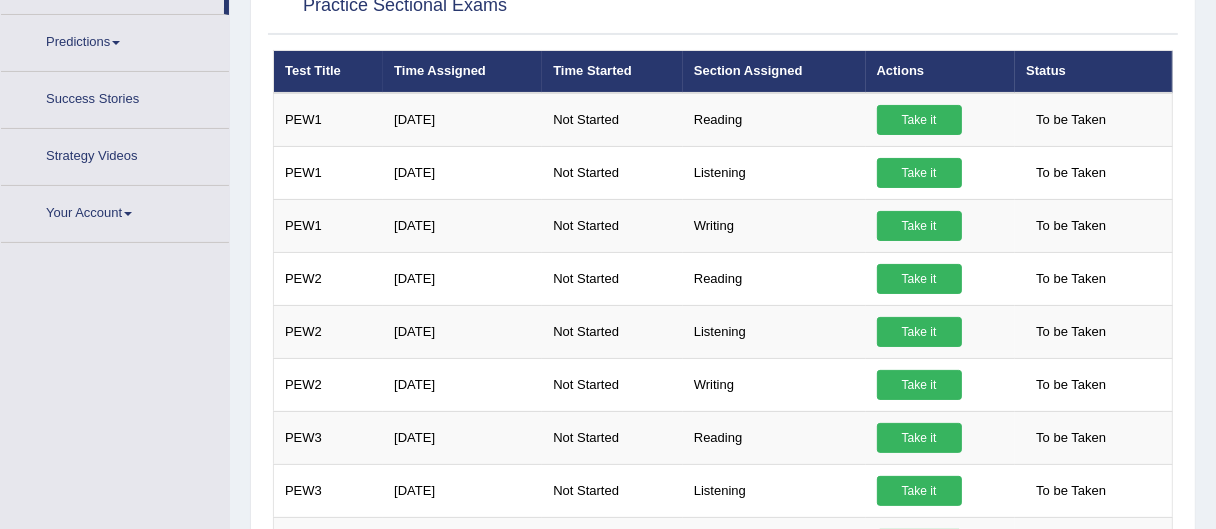 scroll, scrollTop: 293, scrollLeft: 0, axis: vertical 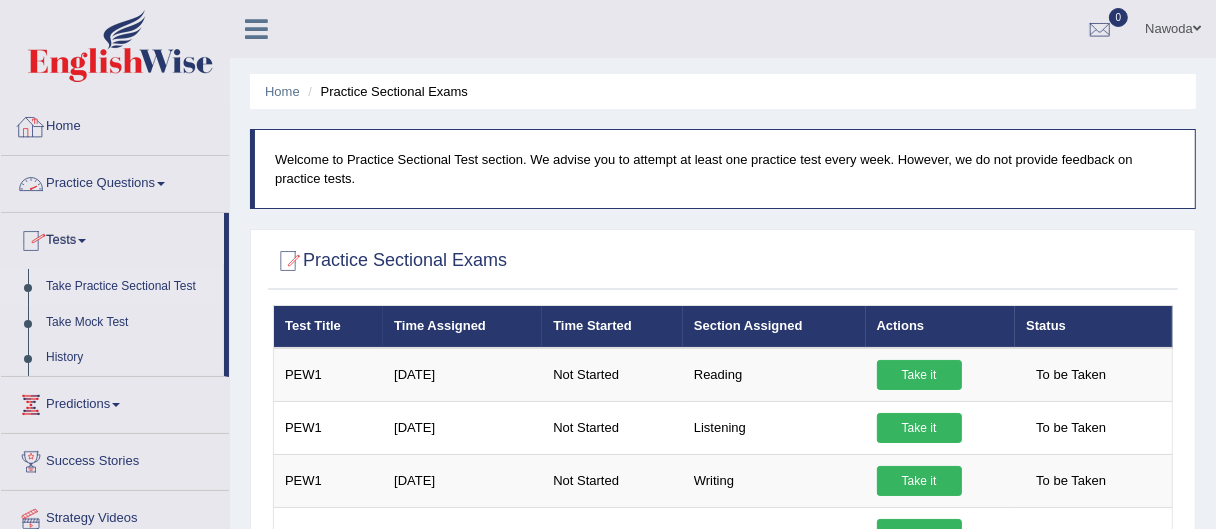 click on "Home" at bounding box center [115, 124] 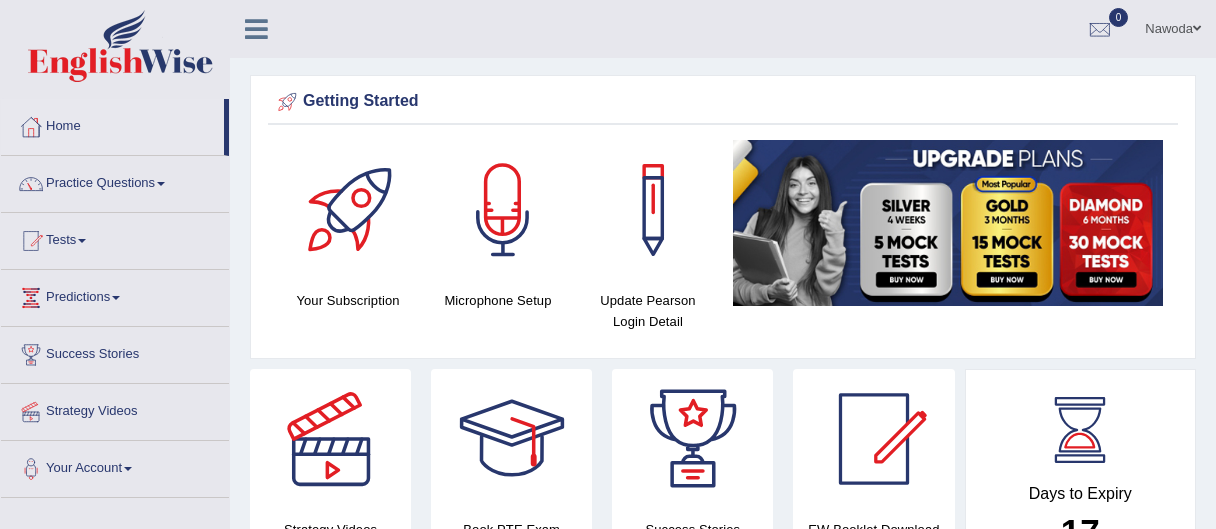 scroll, scrollTop: 0, scrollLeft: 0, axis: both 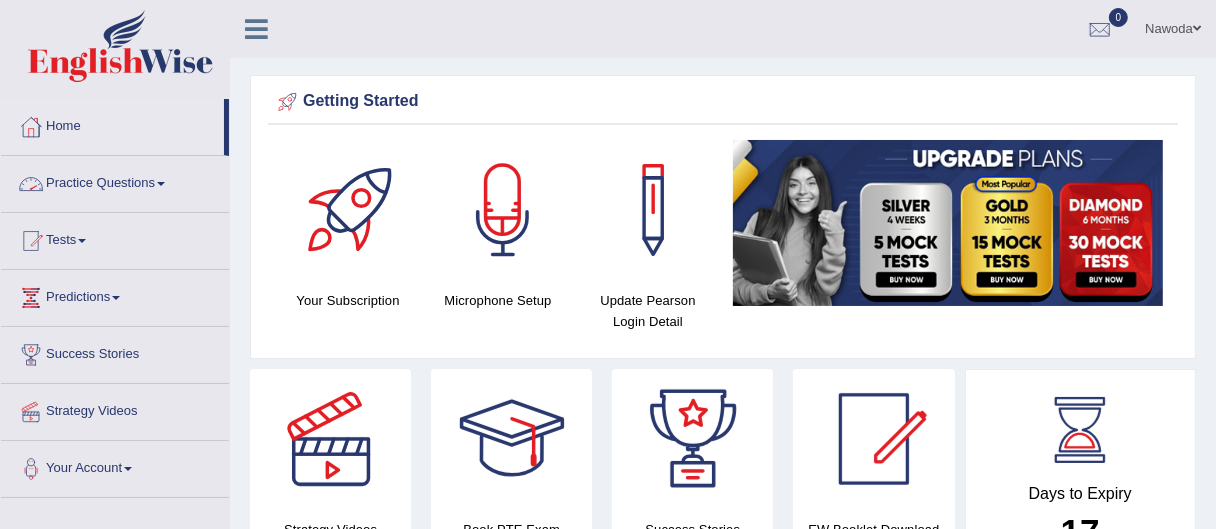 click on "Practice Questions" at bounding box center [115, 181] 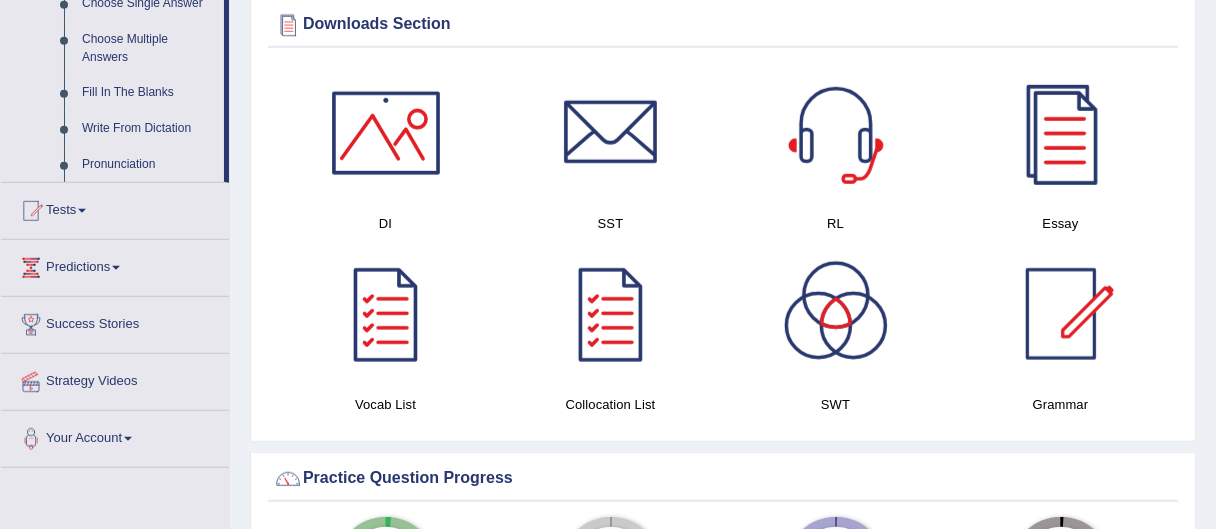 scroll, scrollTop: 1041, scrollLeft: 0, axis: vertical 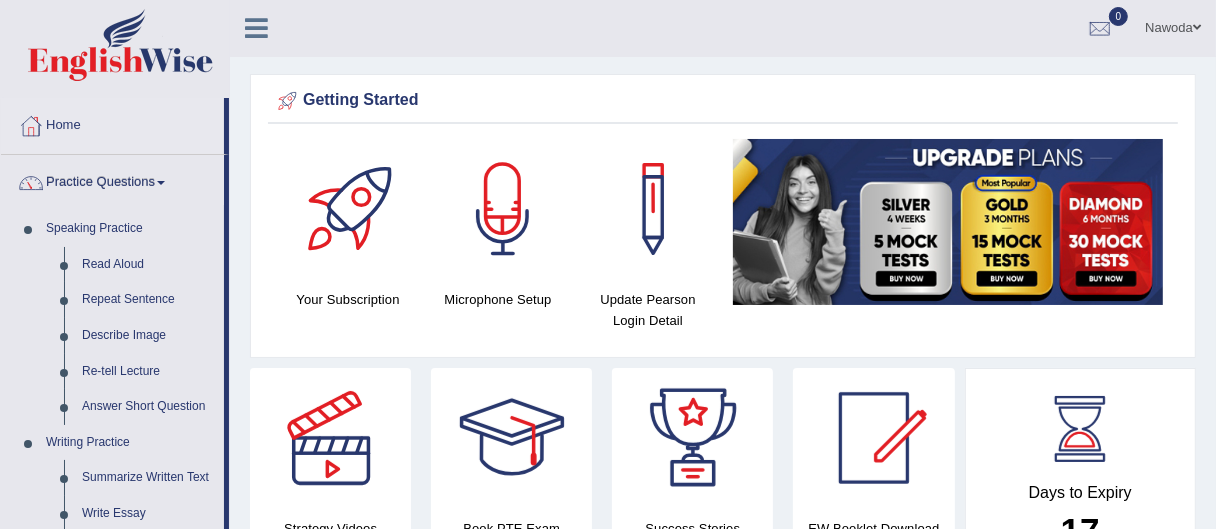 click on "Please login from Desktop. If you think this is an error (or logged in from desktop),  please click here to contact us
Getting Started
Your Subscription
Microphone Setup
Update Pearson Login Detail
×" at bounding box center (723, 1455) 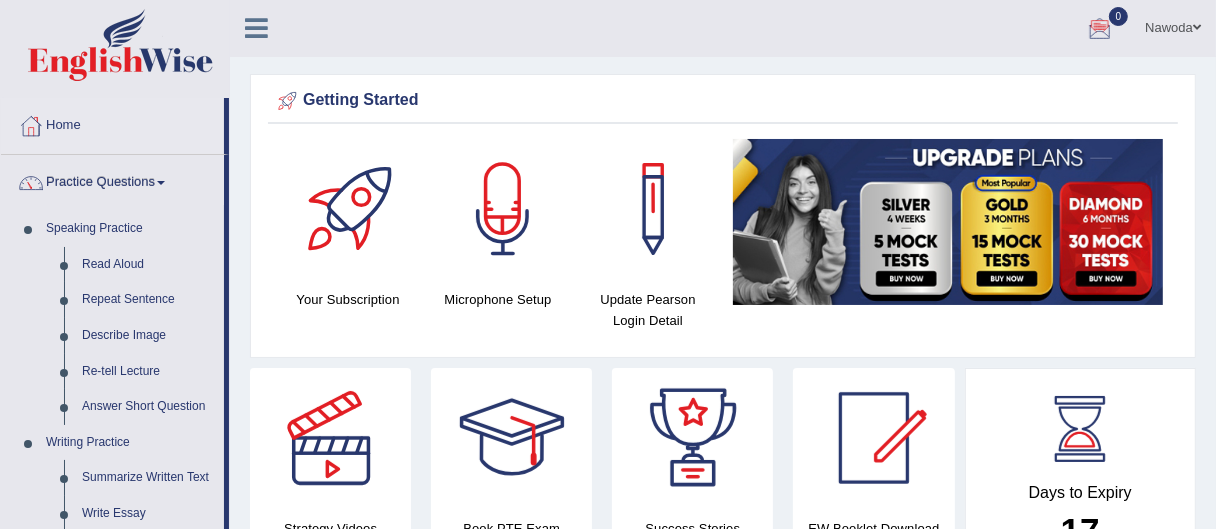 click on "Home" at bounding box center [112, 123] 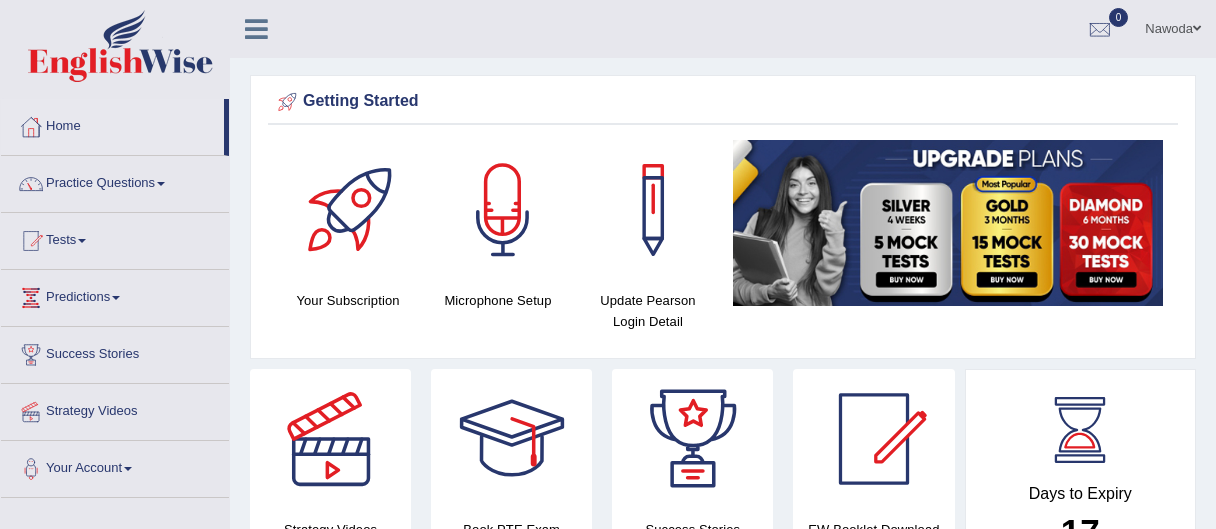 scroll, scrollTop: 0, scrollLeft: 0, axis: both 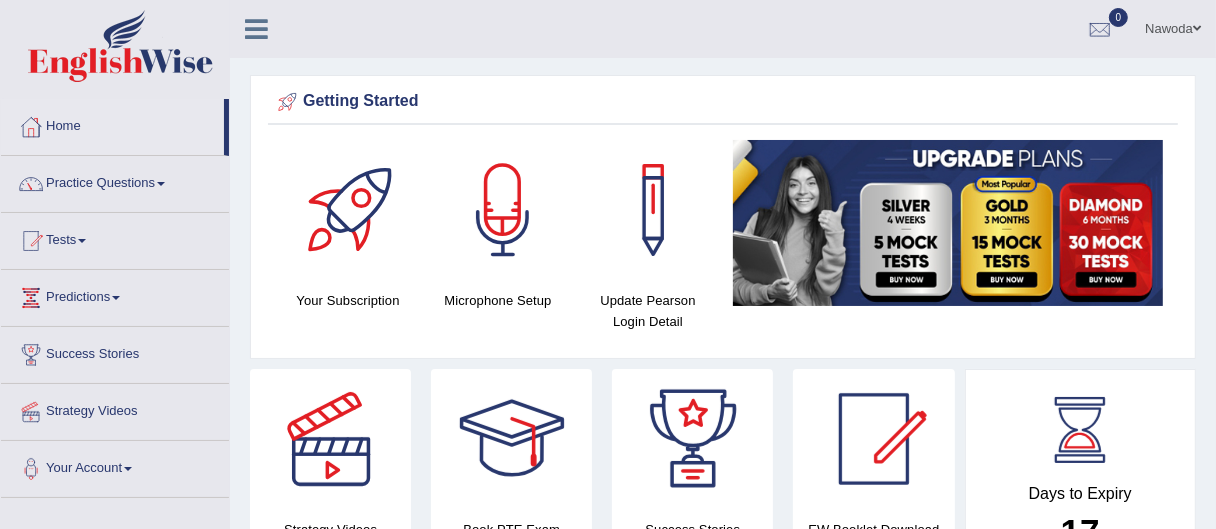 click on "Nawoda" at bounding box center (1173, 26) 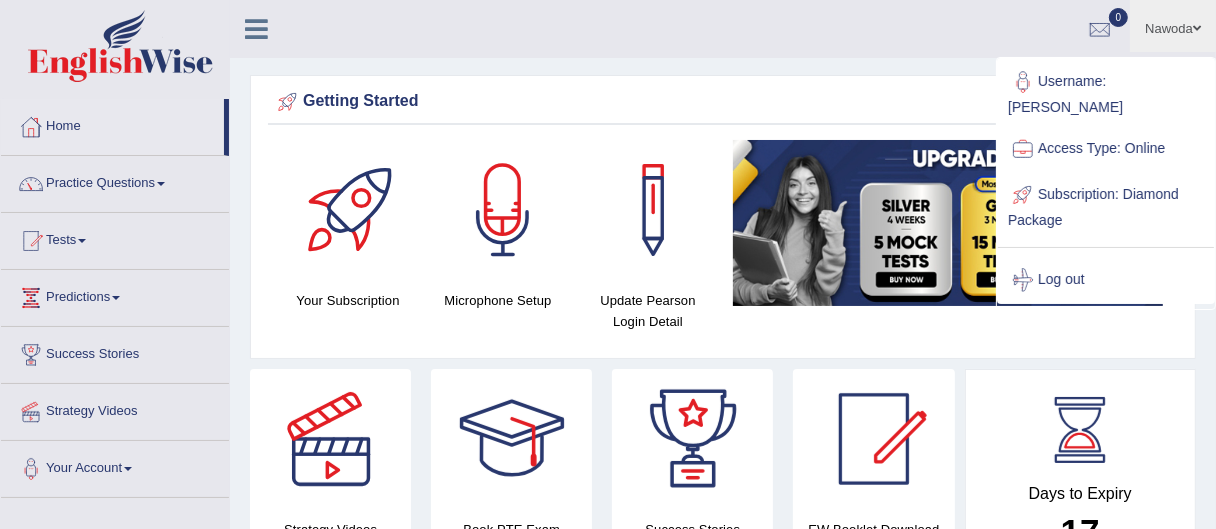 click on "Log out" at bounding box center [1106, 280] 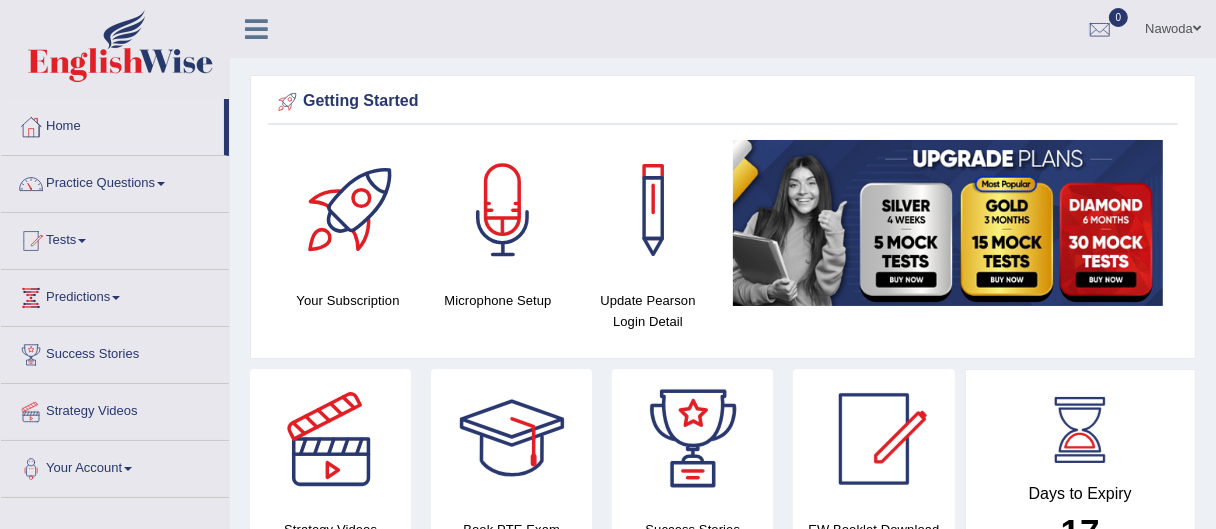 click at bounding box center (948, 223) 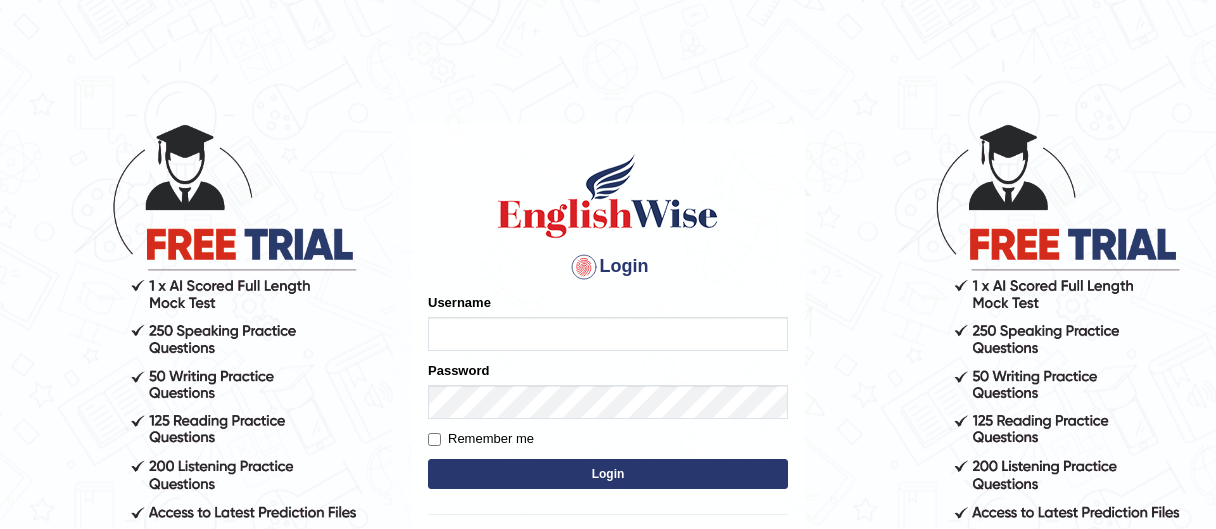 scroll, scrollTop: 0, scrollLeft: 0, axis: both 